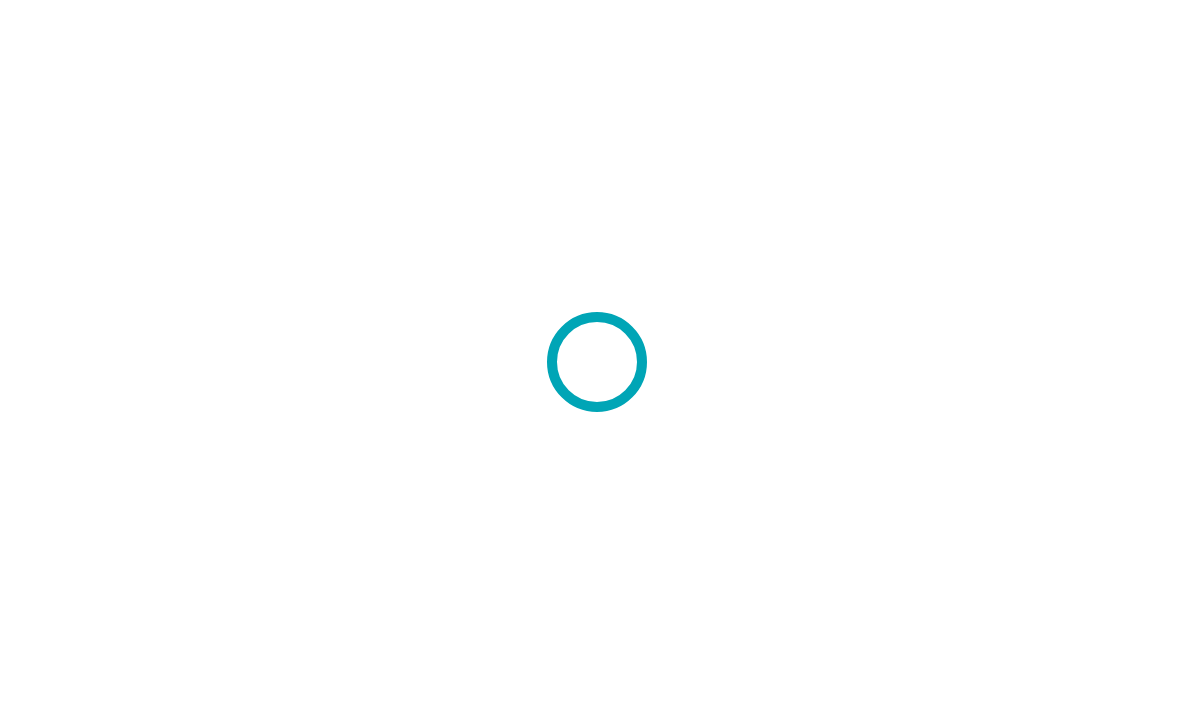 scroll, scrollTop: 0, scrollLeft: 0, axis: both 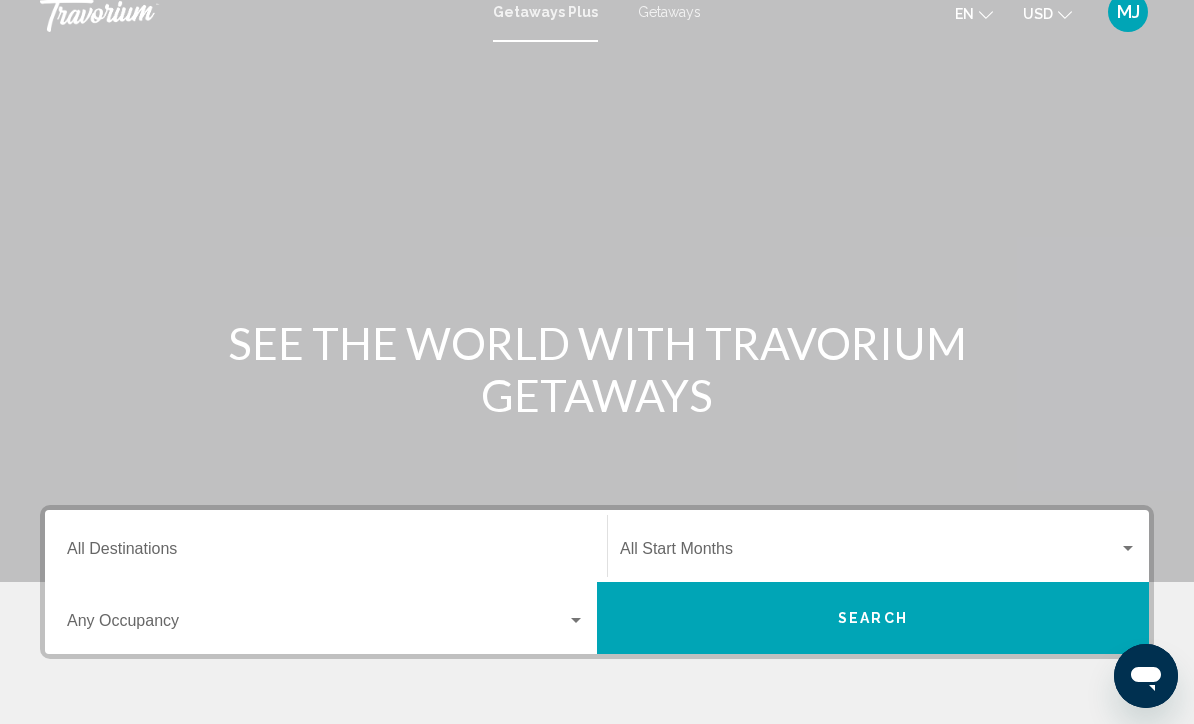 click on "Destination All Destinations" at bounding box center [326, 553] 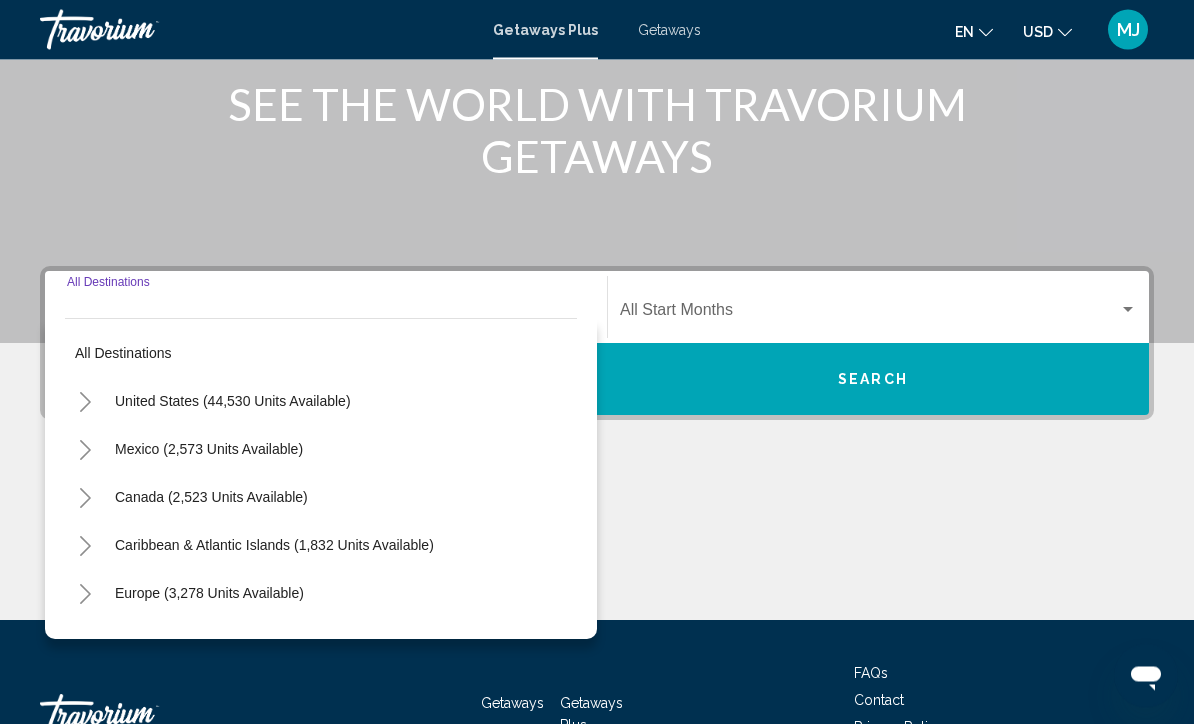 scroll, scrollTop: 332, scrollLeft: 0, axis: vertical 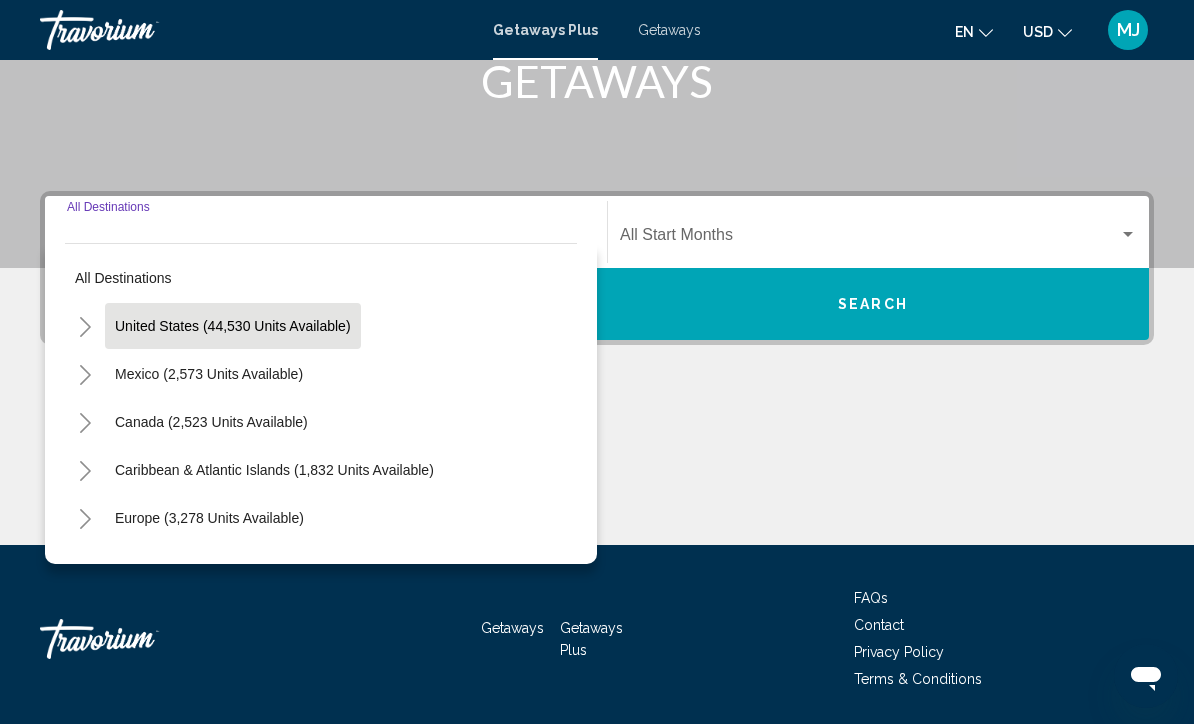 click on "United States (44,530 units available)" at bounding box center (209, 374) 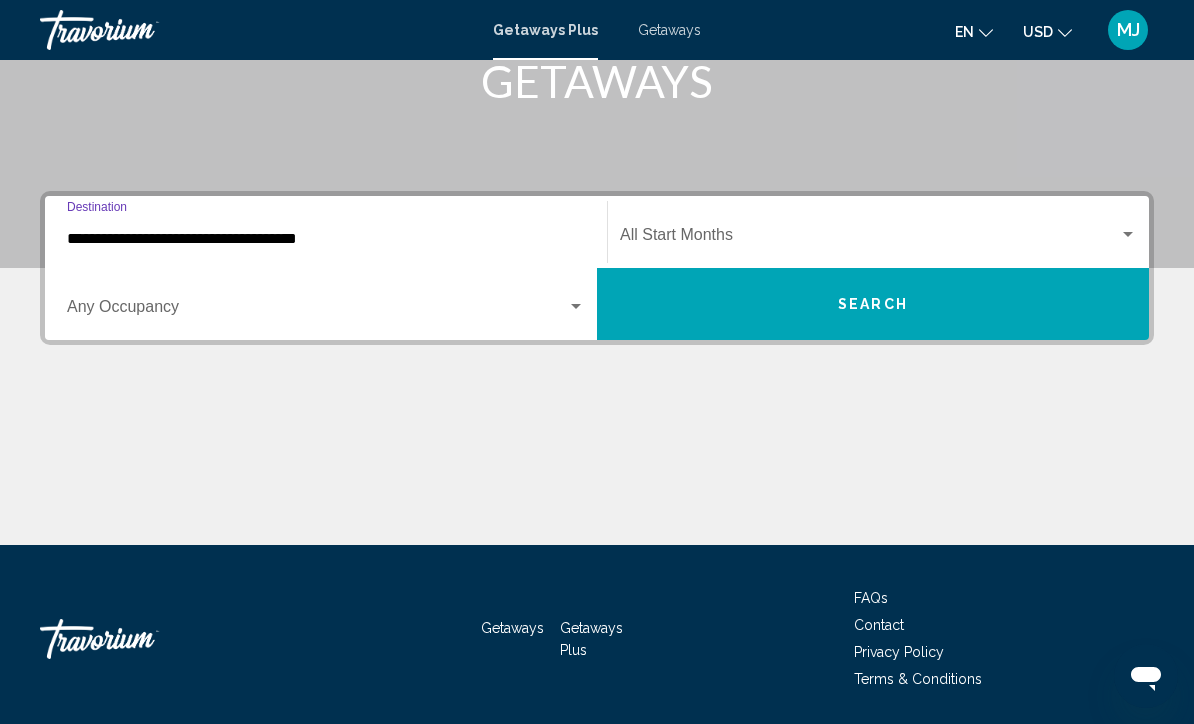 click on "**********" at bounding box center (326, 239) 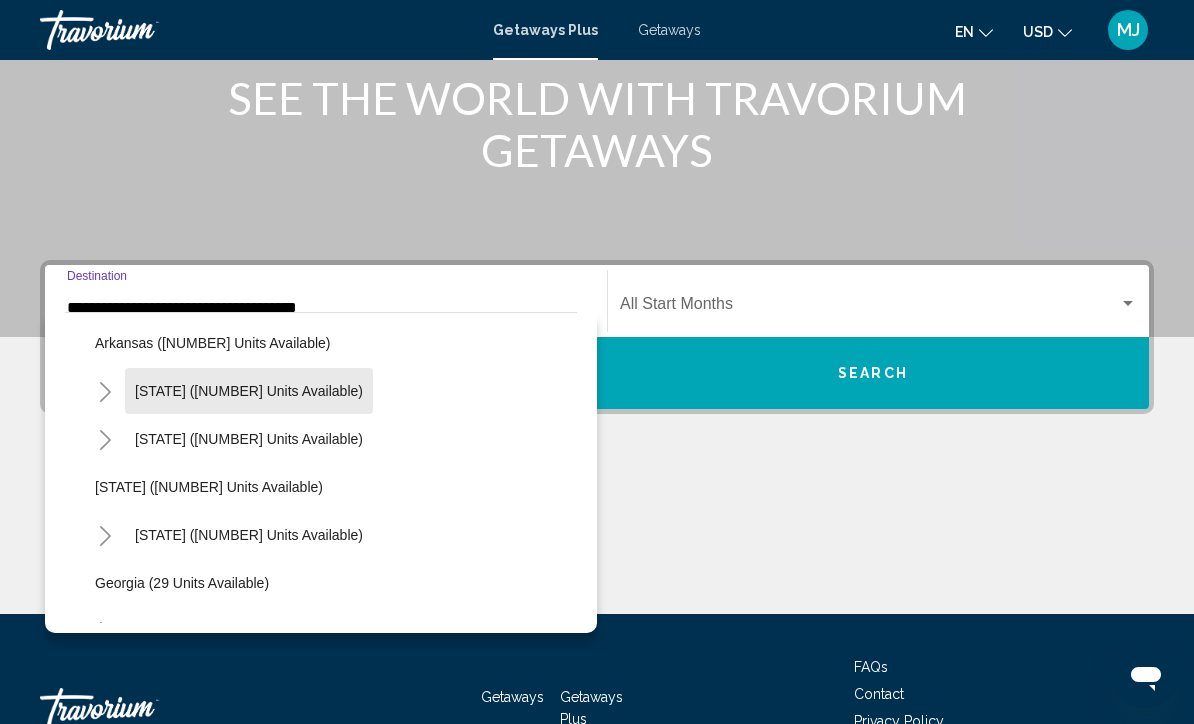 scroll, scrollTop: 156, scrollLeft: 0, axis: vertical 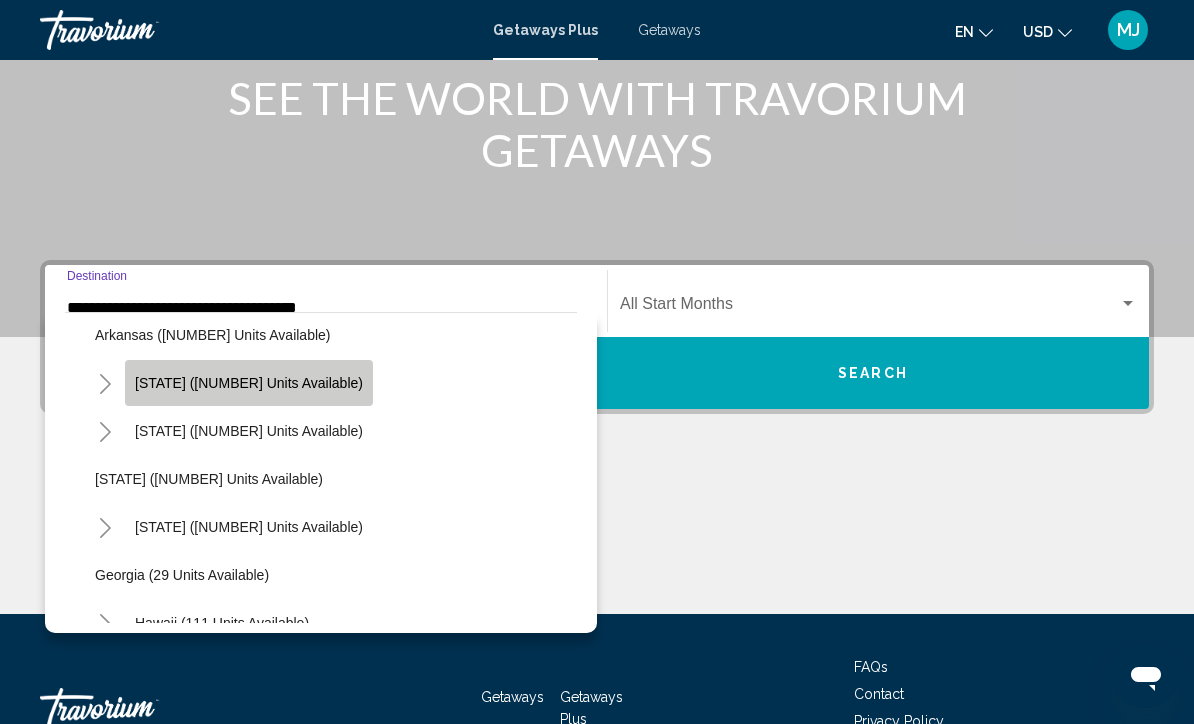 click on "[STATE] ([NUMBER] units available)" 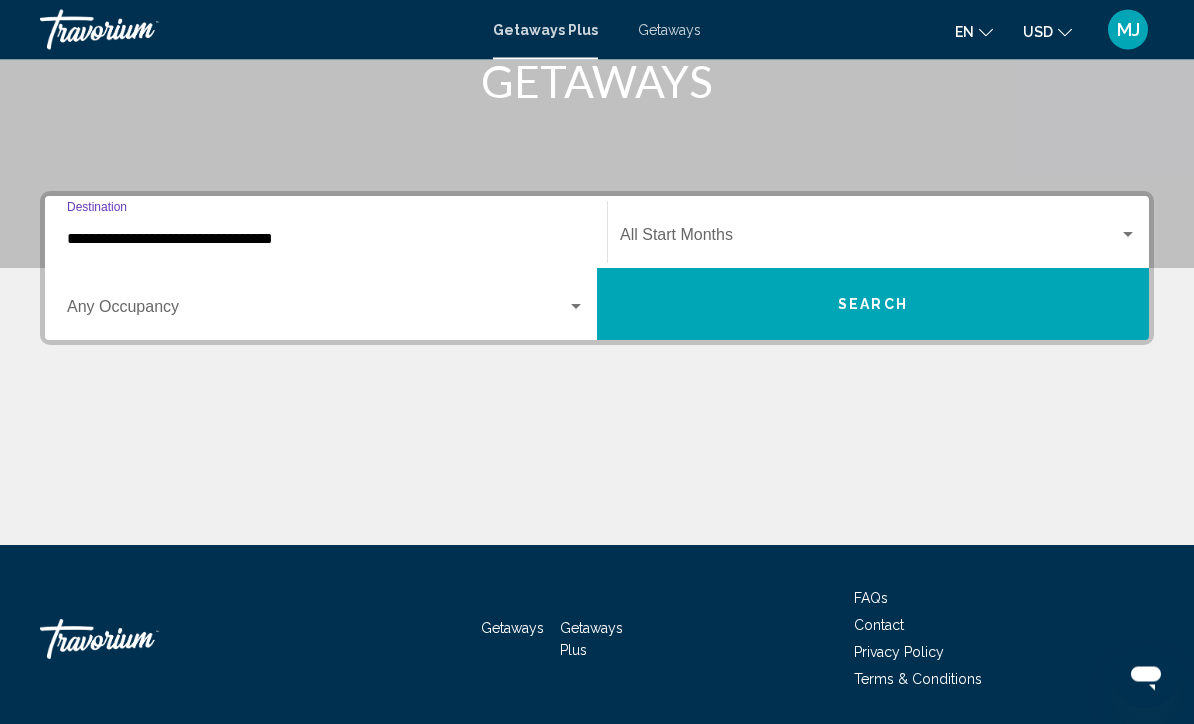 scroll, scrollTop: 332, scrollLeft: 0, axis: vertical 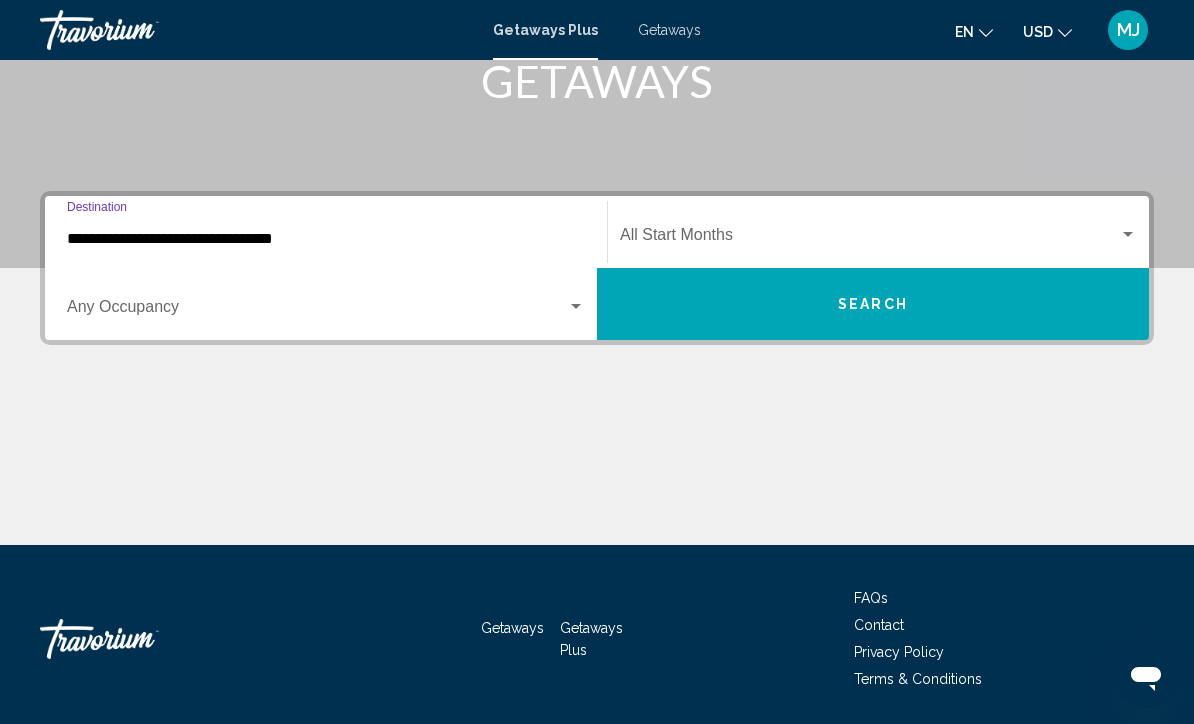 click at bounding box center [576, 307] 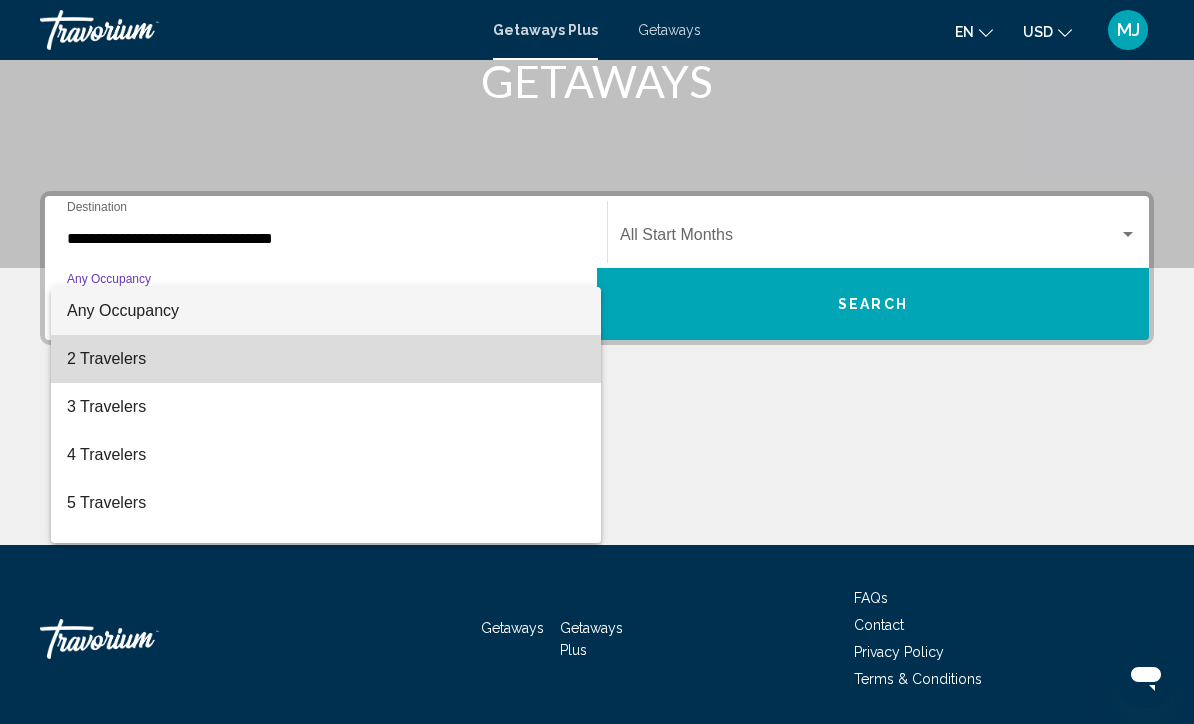 click on "2 Travelers" at bounding box center (326, 359) 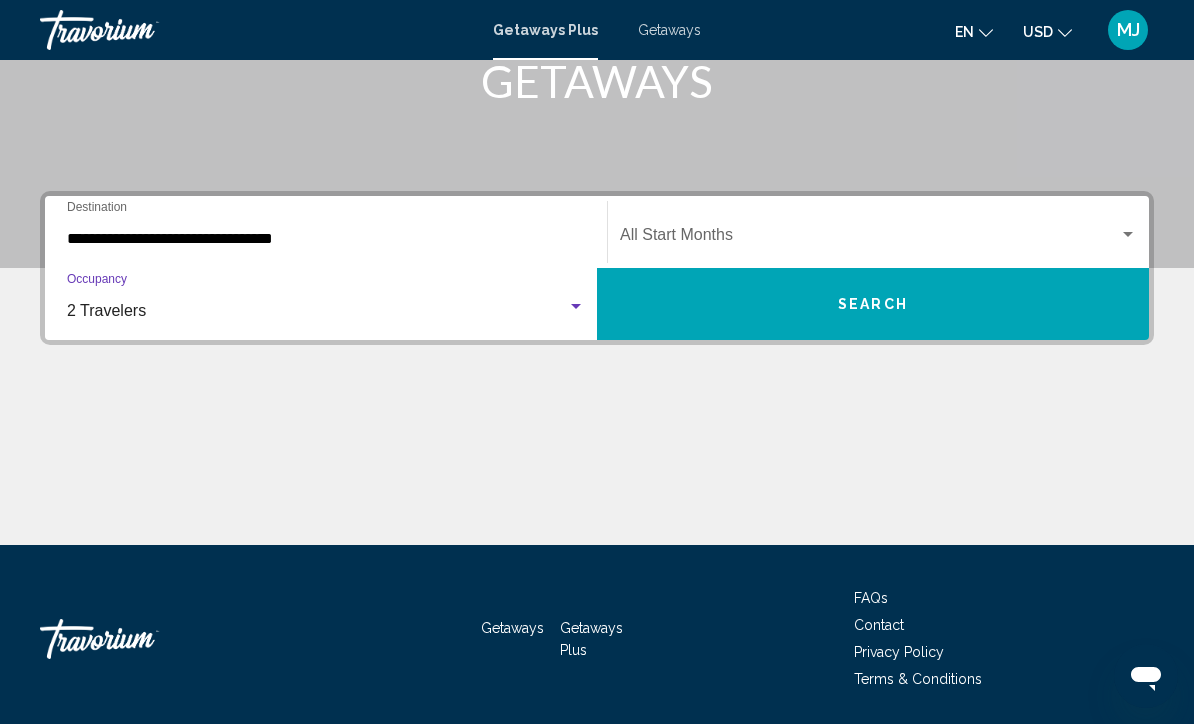 click at bounding box center (1128, 235) 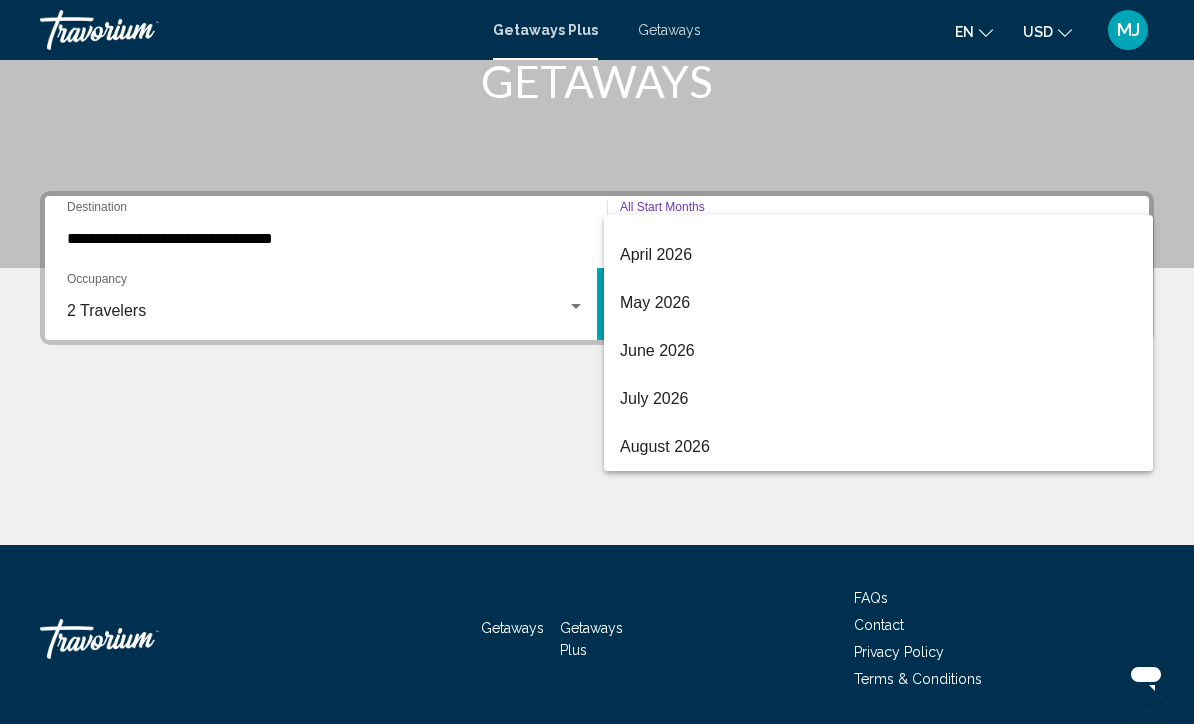 scroll, scrollTop: 416, scrollLeft: 0, axis: vertical 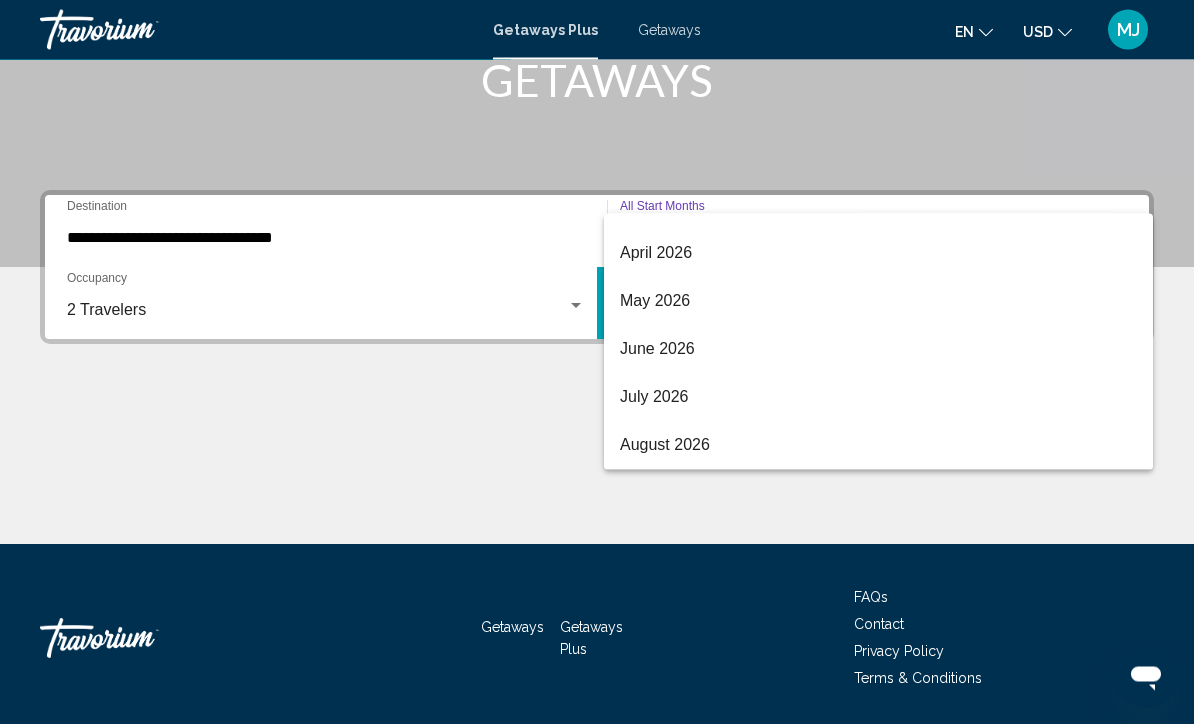 click at bounding box center [597, 362] 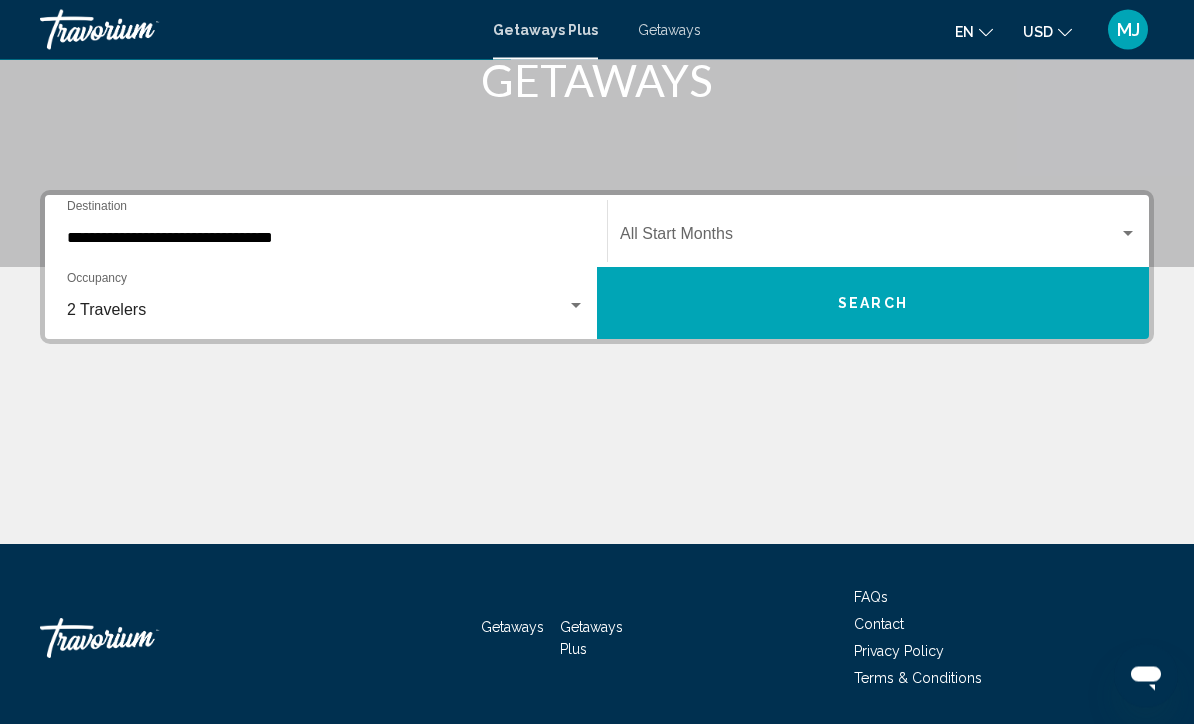 scroll, scrollTop: 332, scrollLeft: 0, axis: vertical 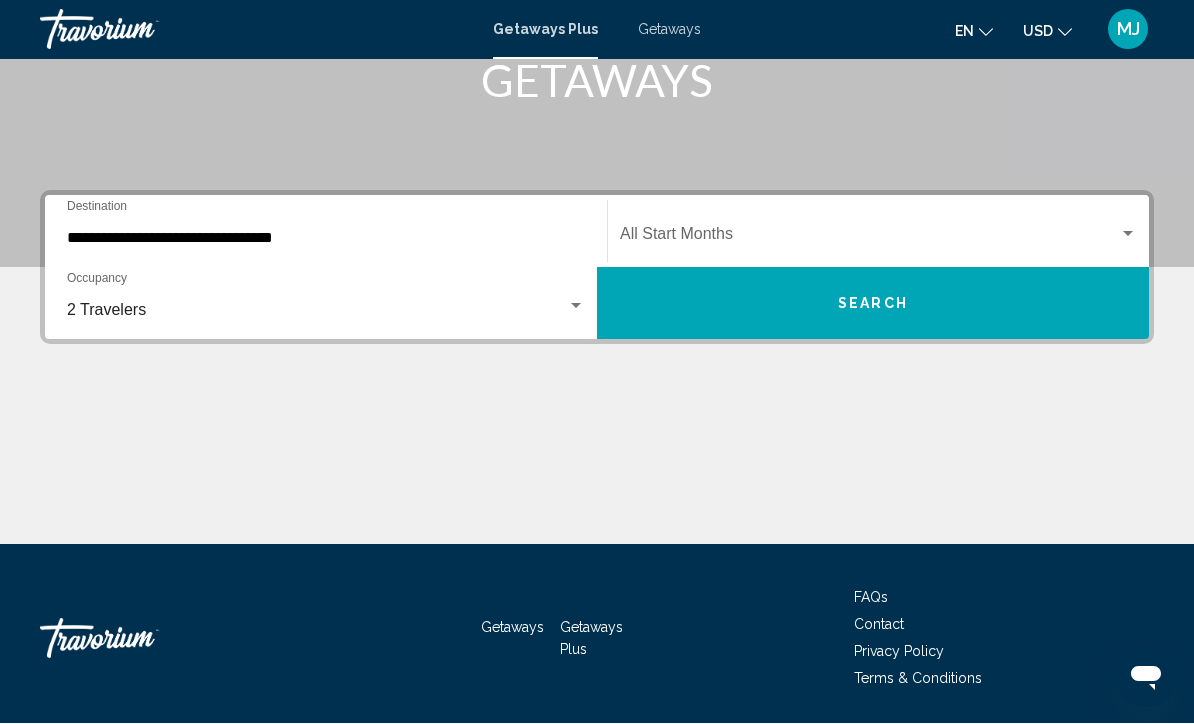 click at bounding box center (1128, 234) 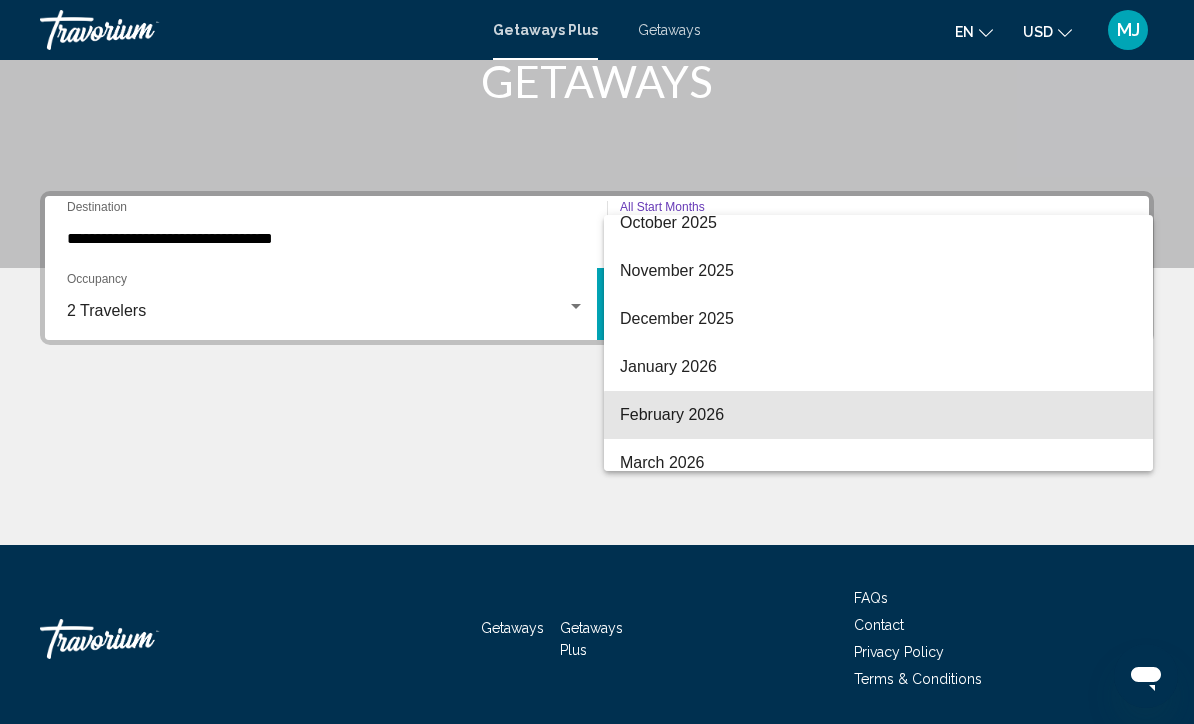 scroll, scrollTop: 152, scrollLeft: 0, axis: vertical 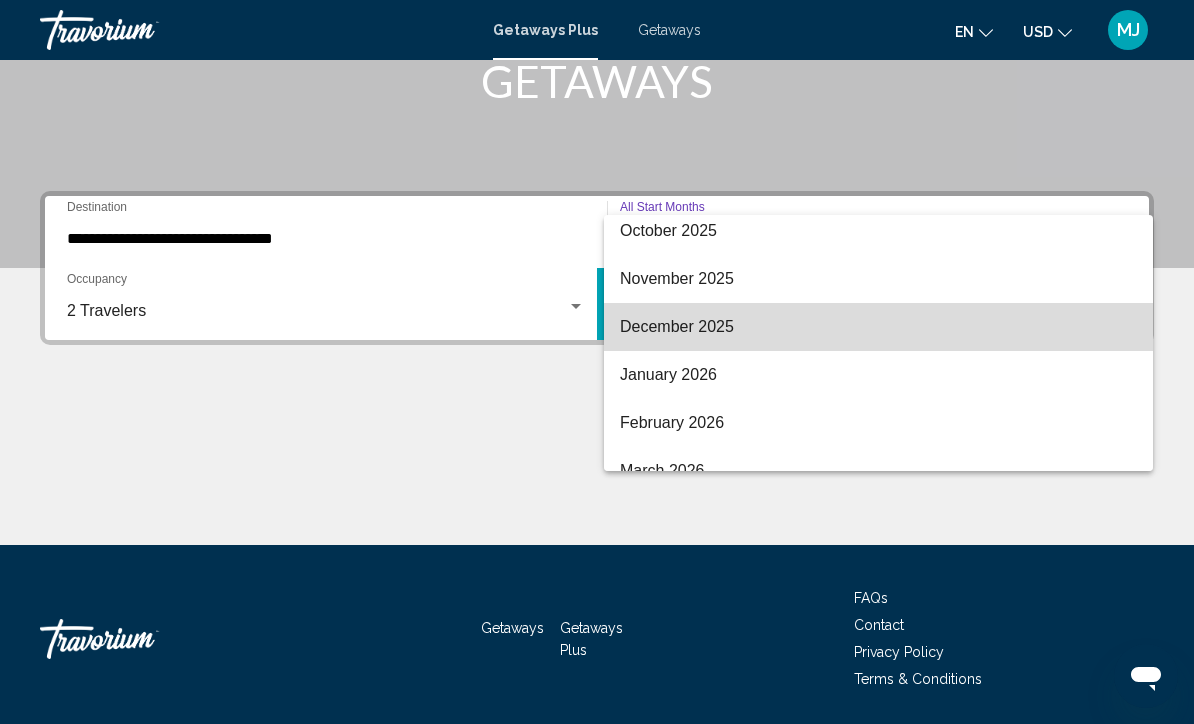 click on "December 2025" at bounding box center (878, 327) 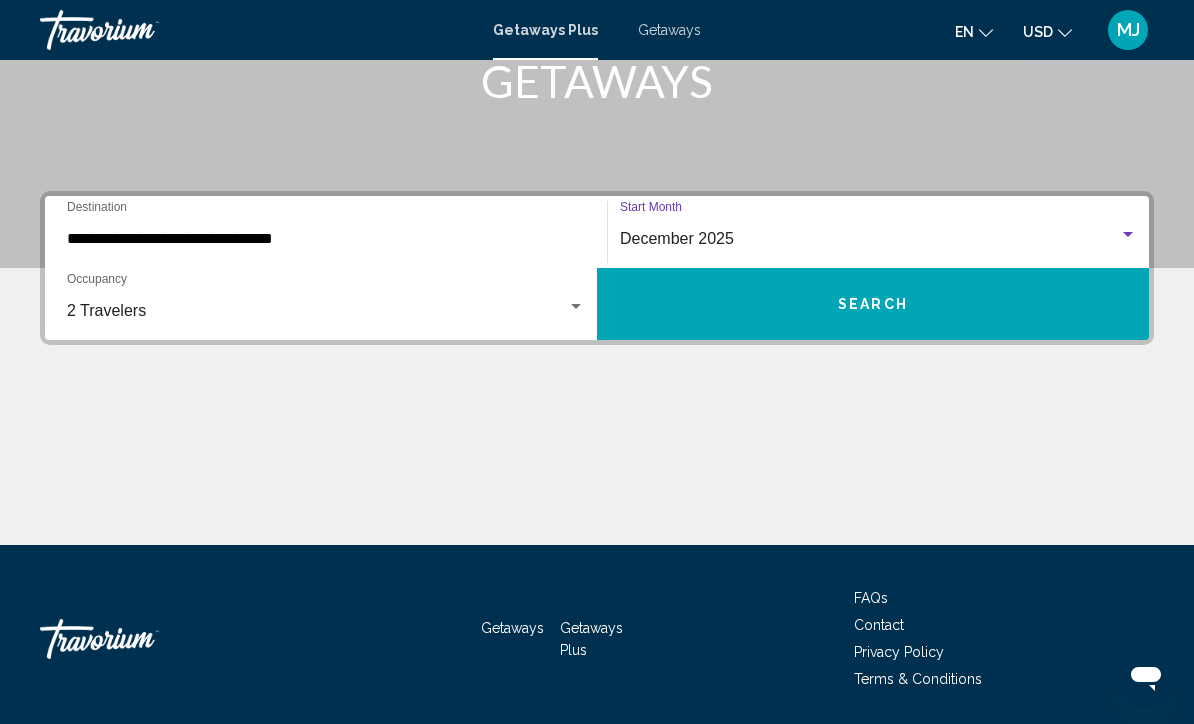 click on "Search" at bounding box center [873, 304] 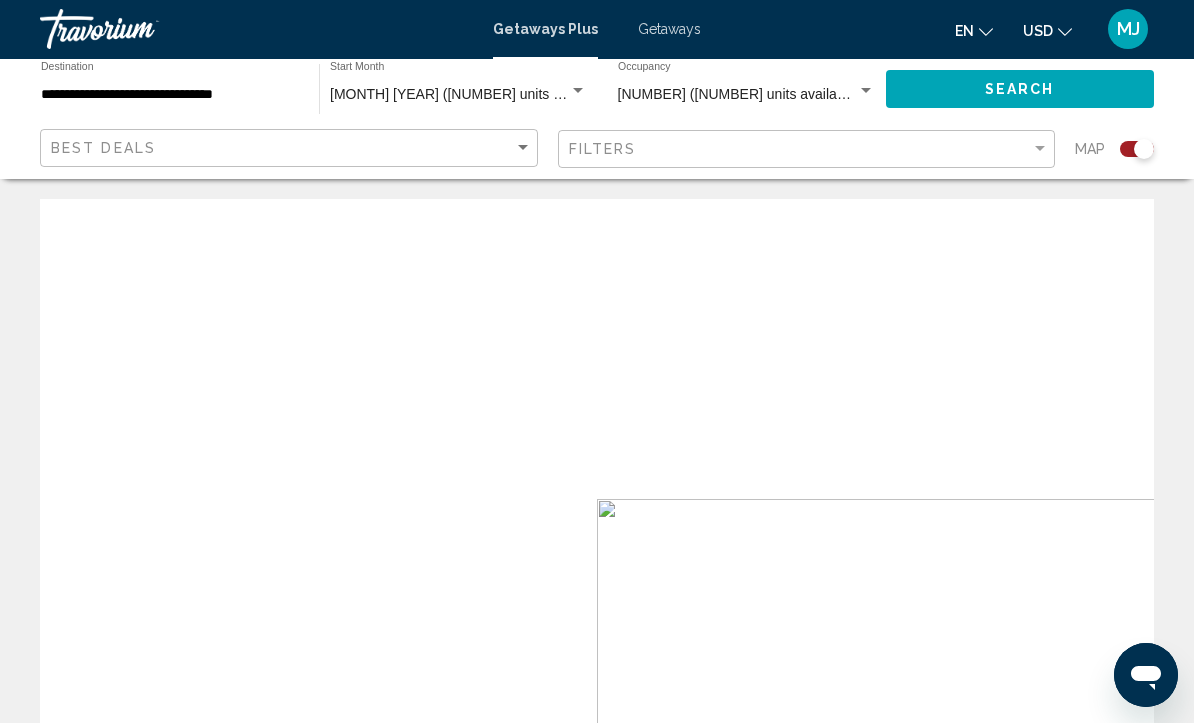 scroll, scrollTop: 1, scrollLeft: 0, axis: vertical 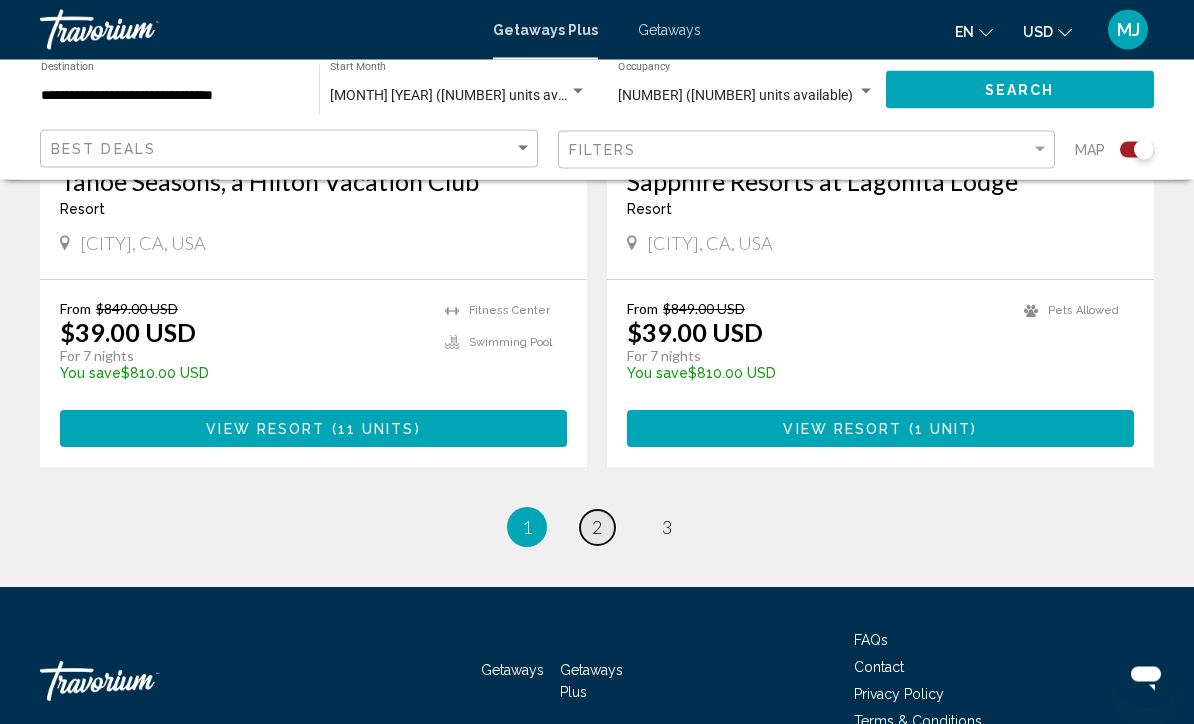 click on "2" at bounding box center (597, 528) 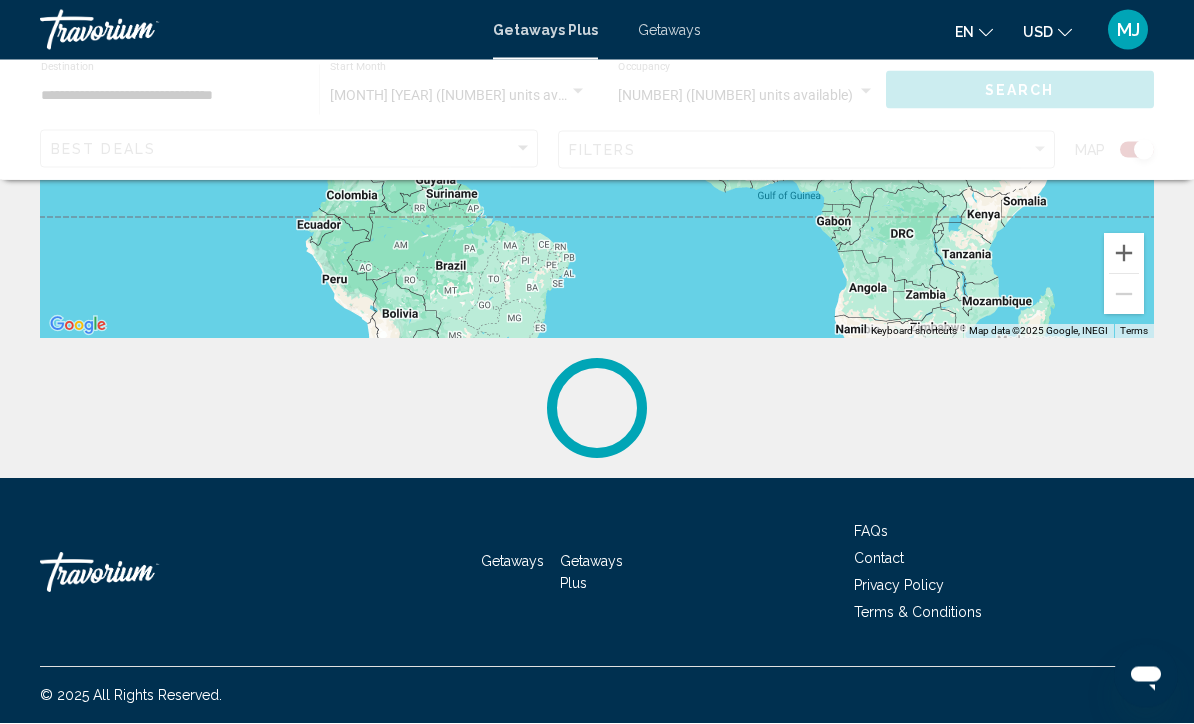 scroll, scrollTop: 0, scrollLeft: 0, axis: both 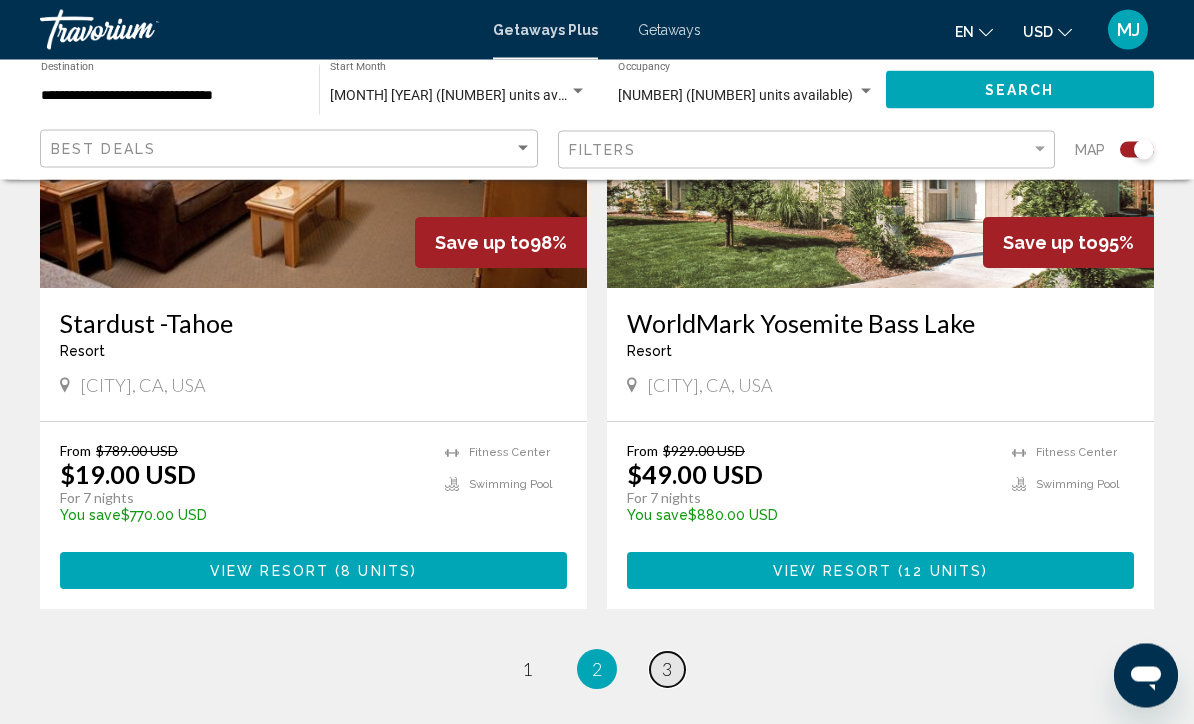 click on "page  3" at bounding box center [667, 670] 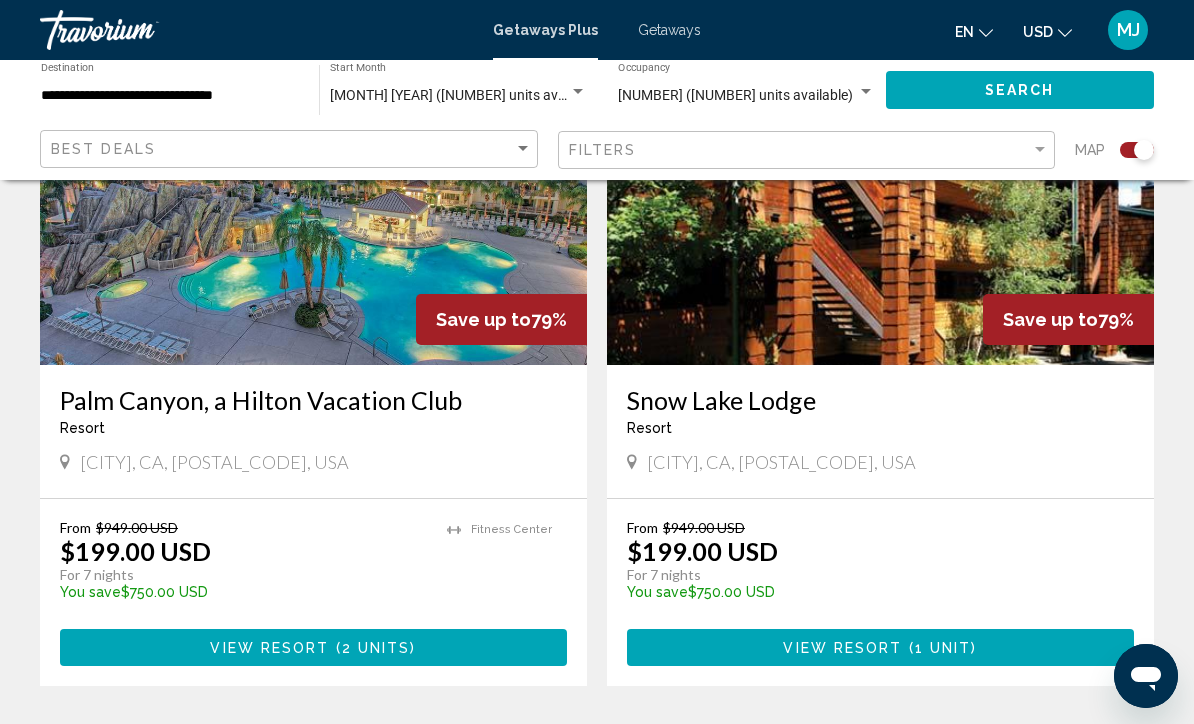 scroll, scrollTop: 2906, scrollLeft: 0, axis: vertical 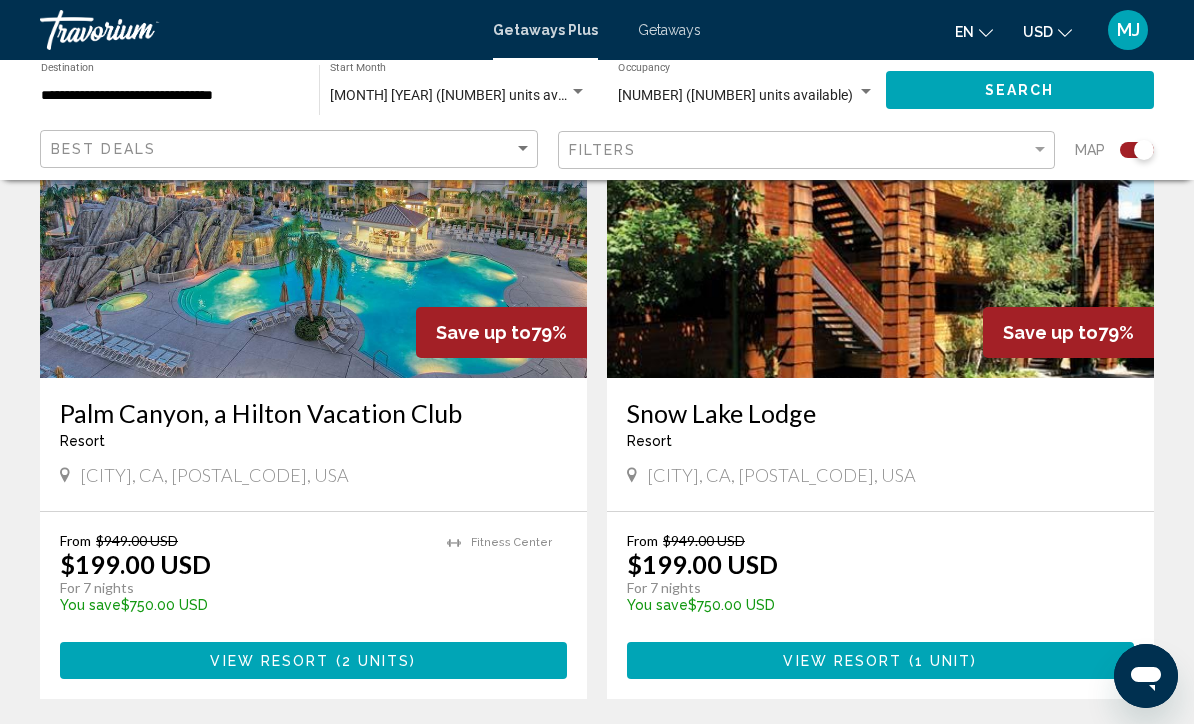click on "Getaways" at bounding box center (669, 30) 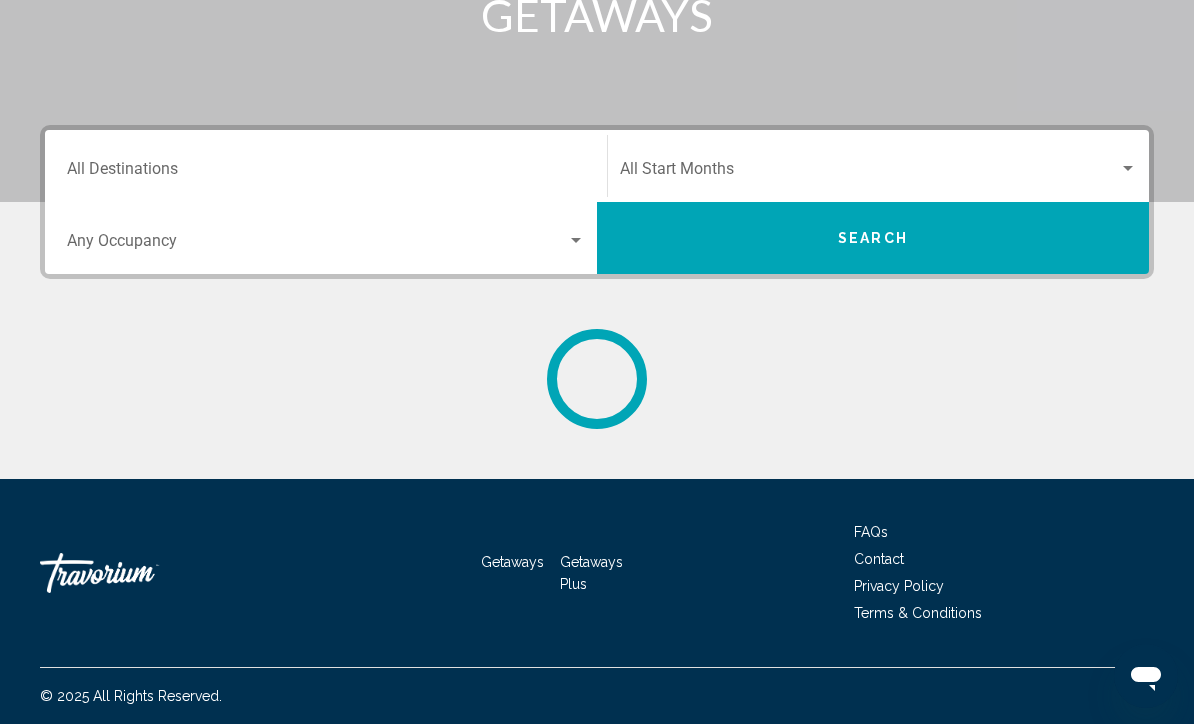 scroll, scrollTop: 0, scrollLeft: 0, axis: both 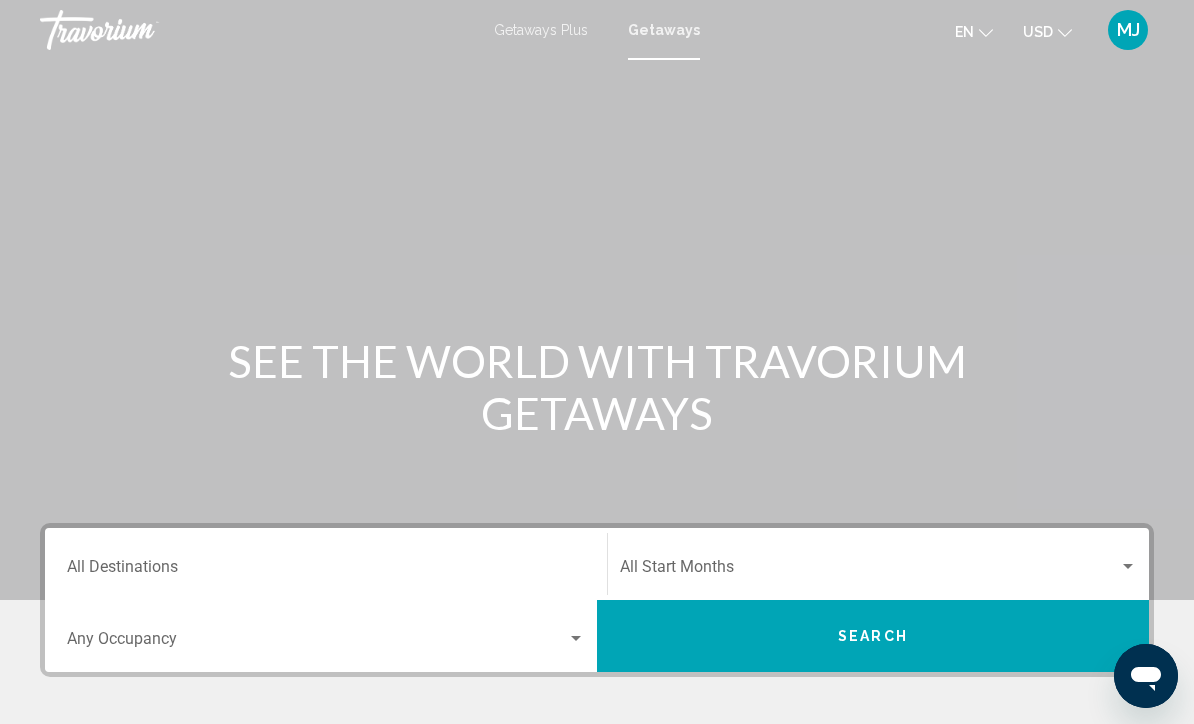 click on "Destination All Destinations" at bounding box center (326, 571) 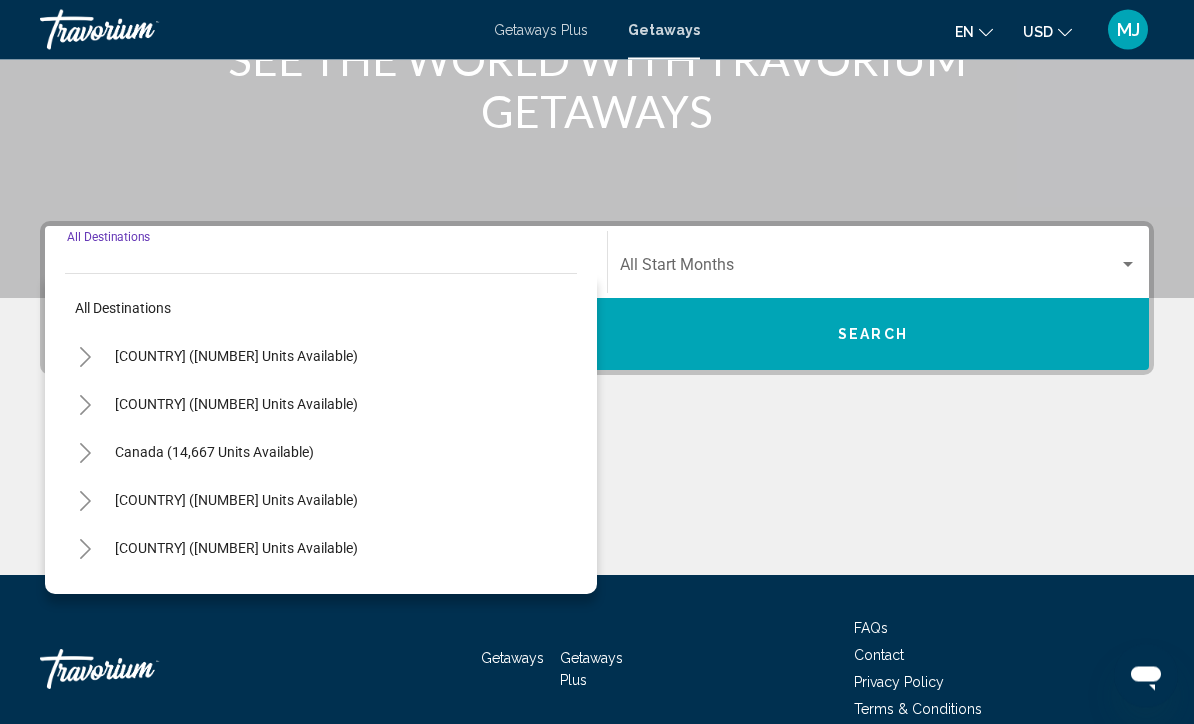 scroll, scrollTop: 398, scrollLeft: 0, axis: vertical 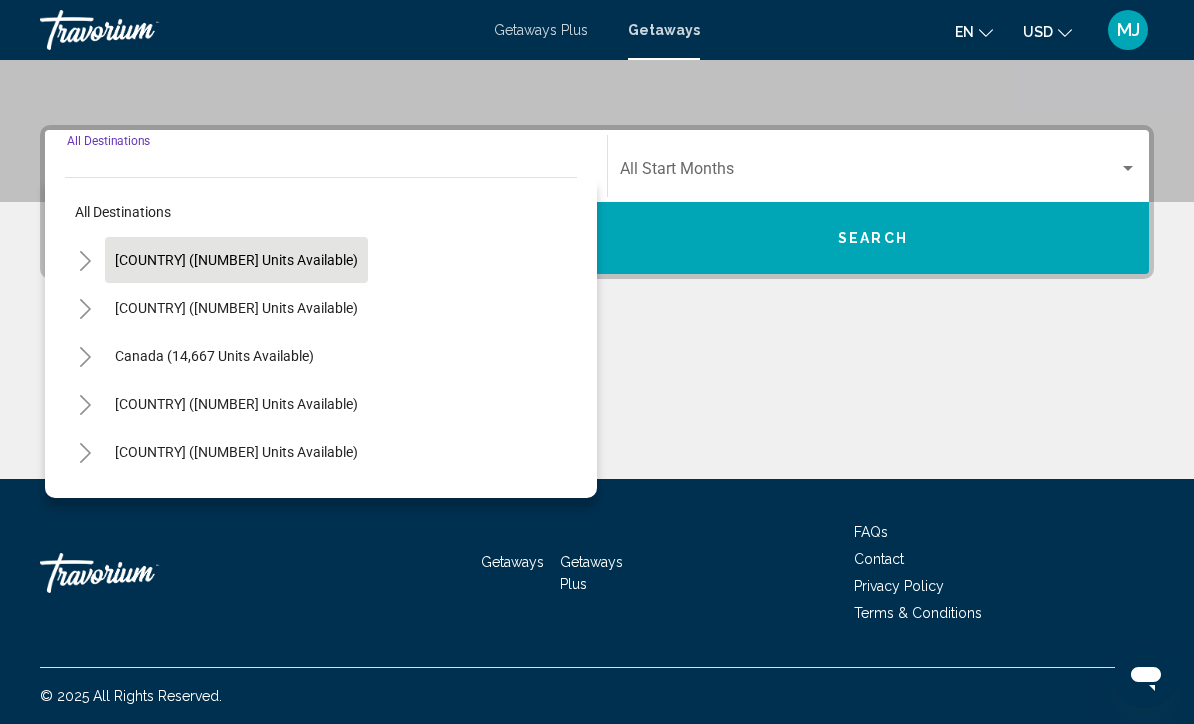 click on "[COUNTRY] ([NUMBER] units available)" at bounding box center [236, 308] 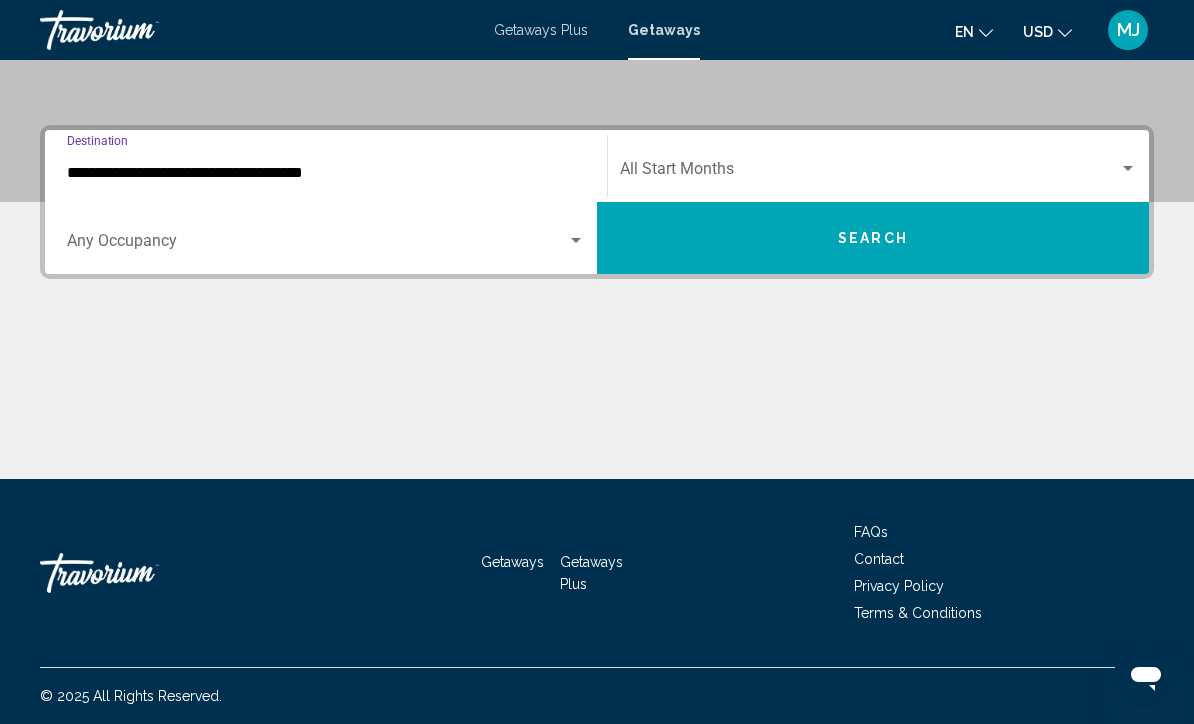 click on "**********" at bounding box center [326, 173] 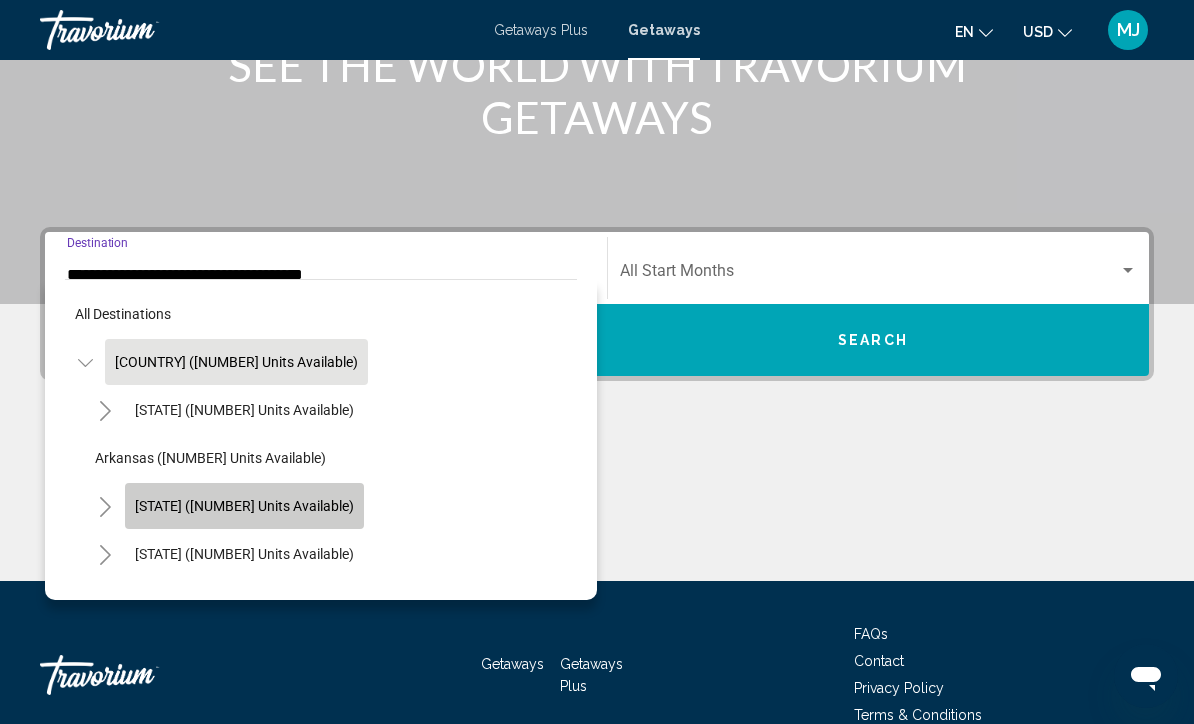 click on "[STATE] ([NUMBER] units available)" 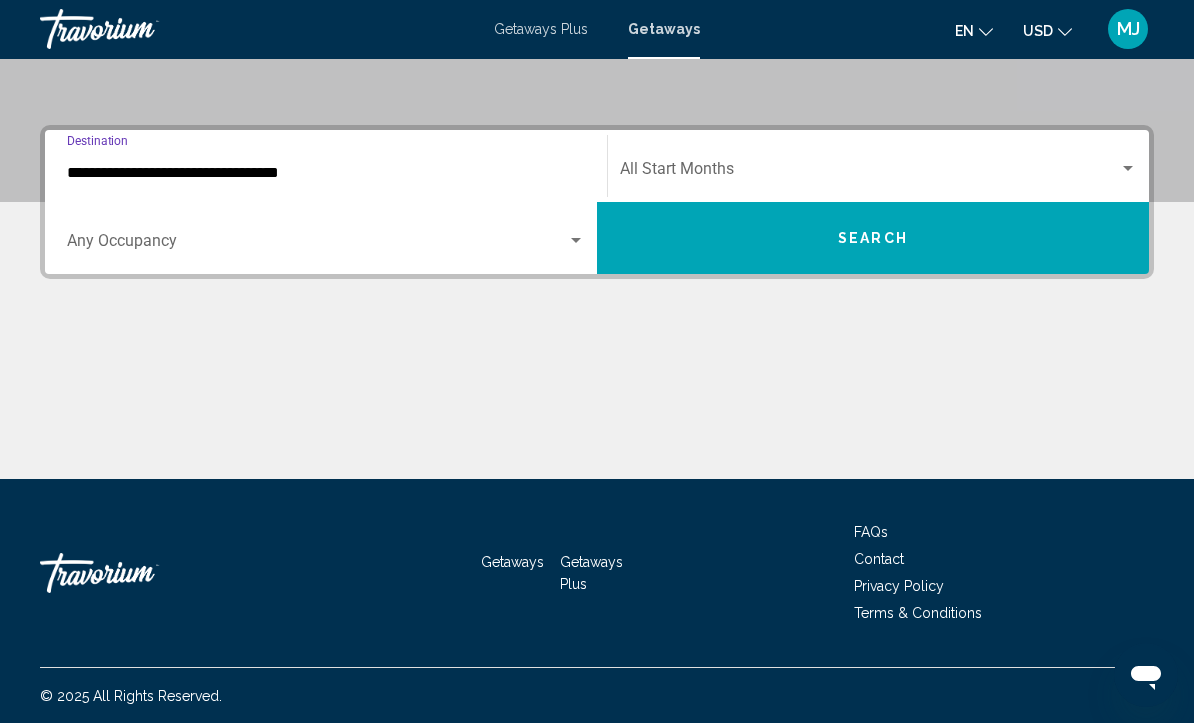 scroll, scrollTop: 398, scrollLeft: 0, axis: vertical 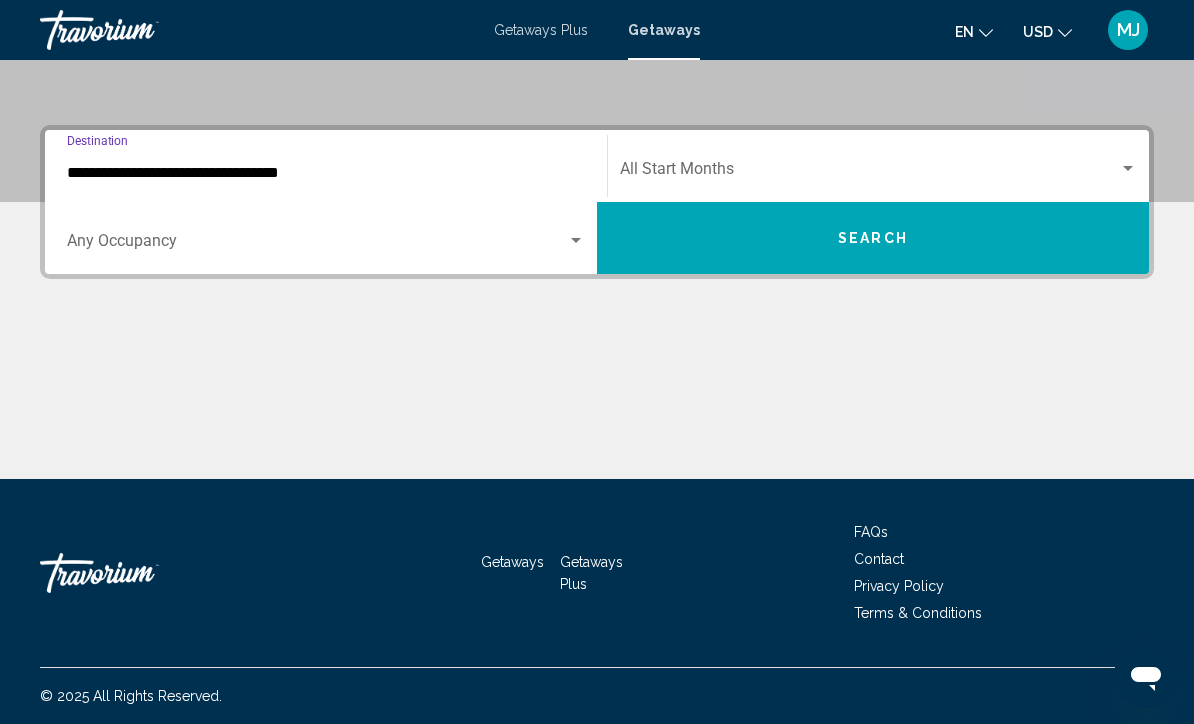 click at bounding box center (326, 245) 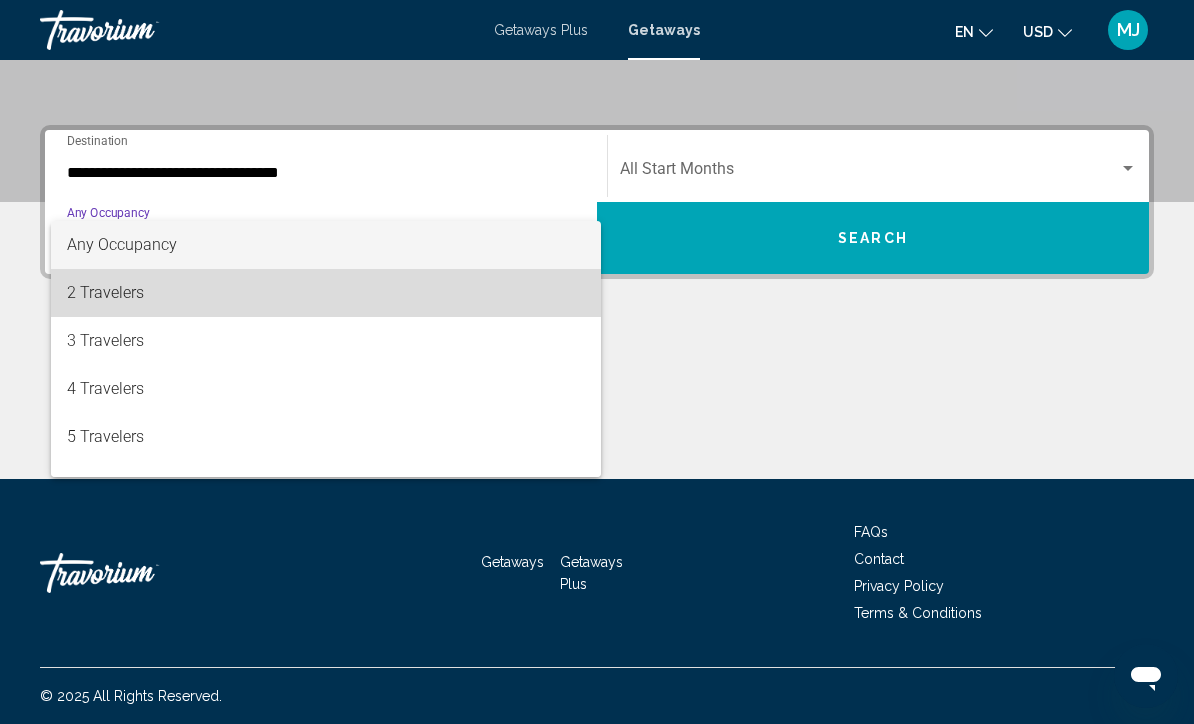 click on "2 Travelers" at bounding box center (326, 293) 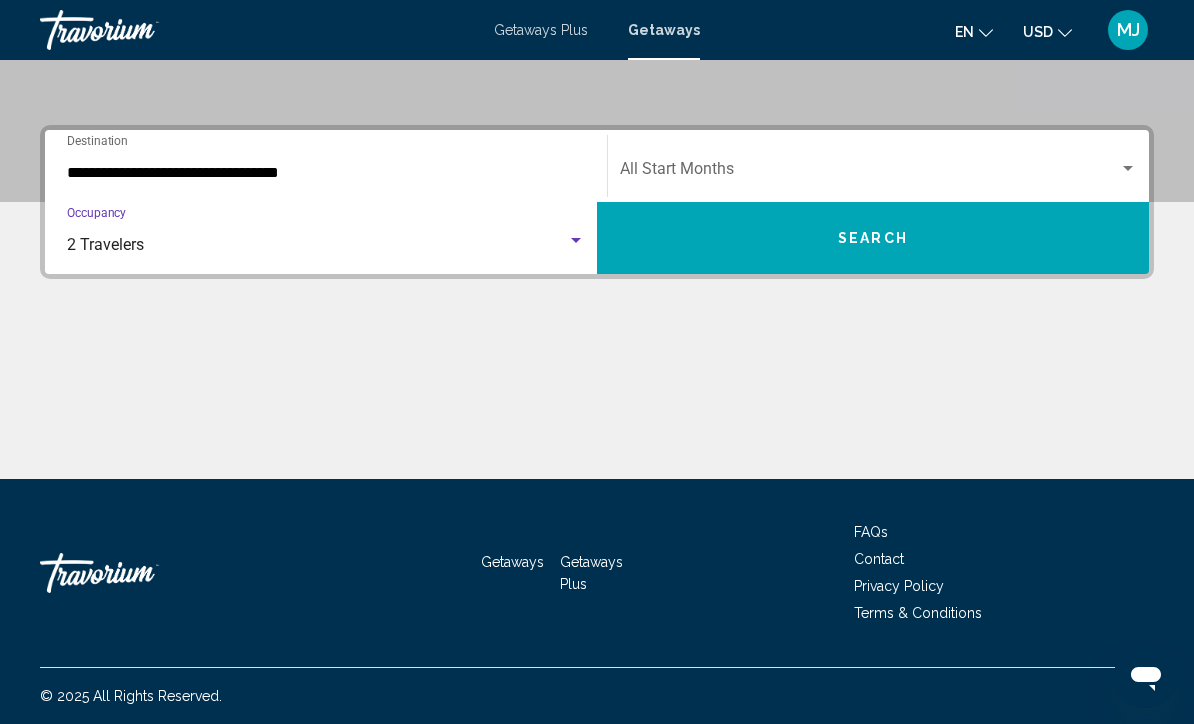 click at bounding box center (1128, 168) 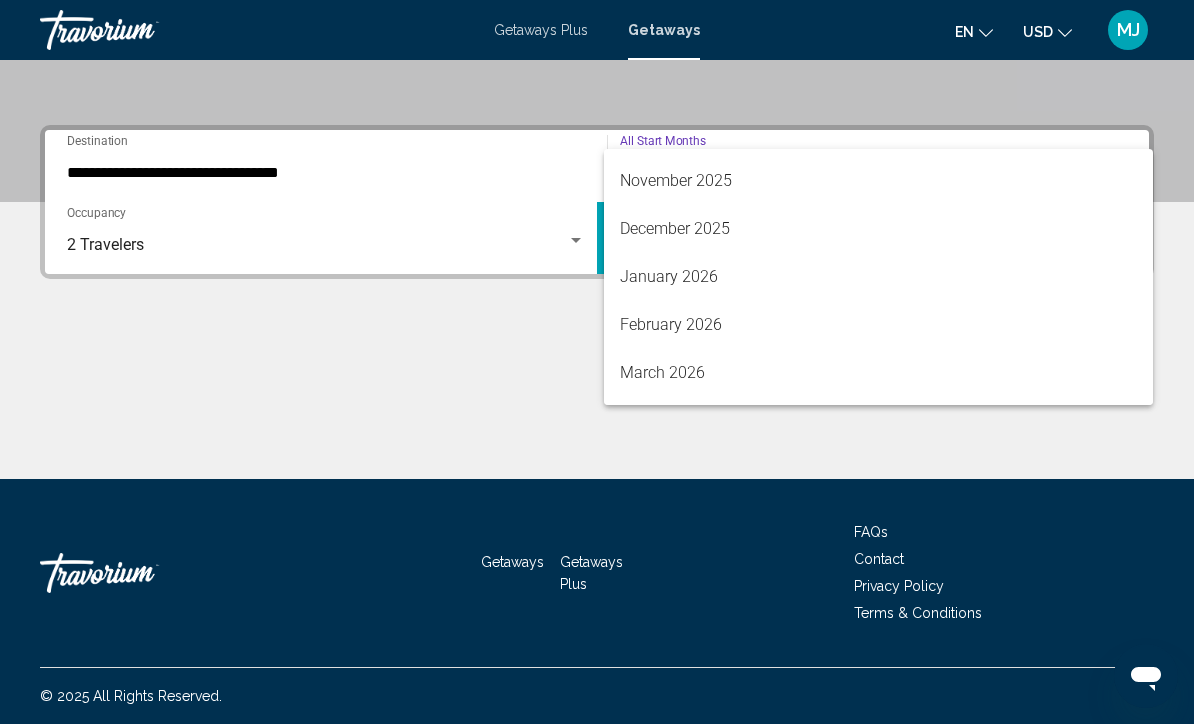 scroll, scrollTop: 179, scrollLeft: 0, axis: vertical 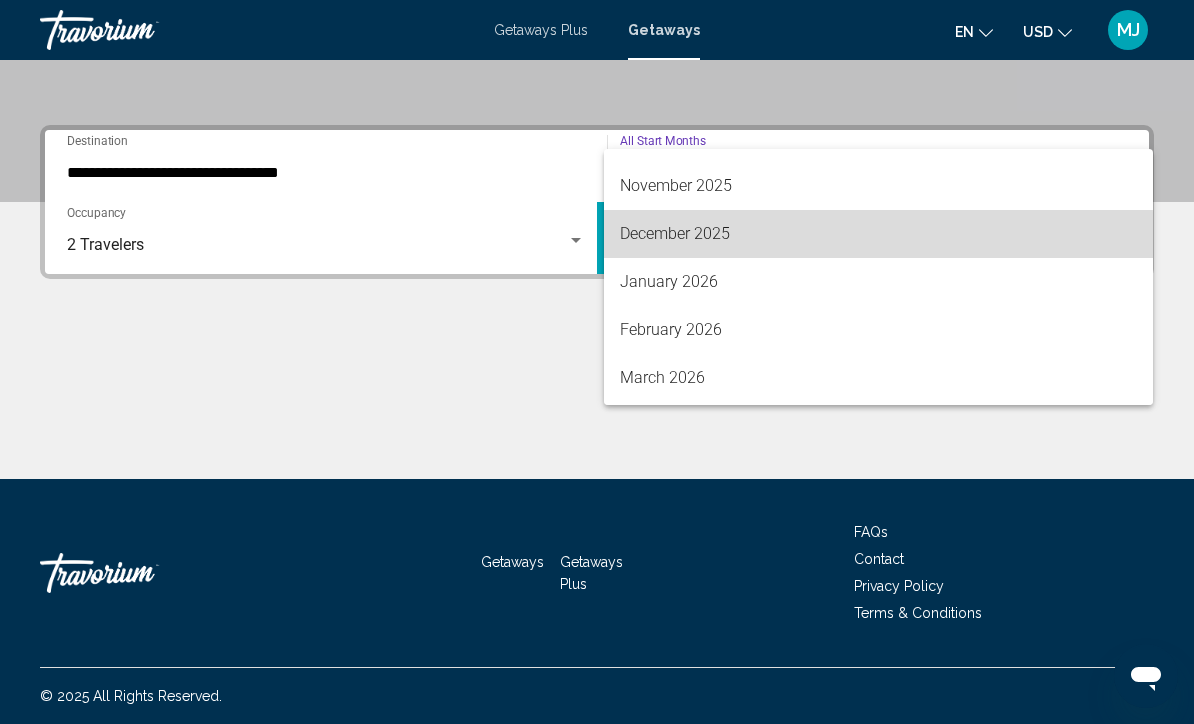 click on "December 2025" at bounding box center (878, 234) 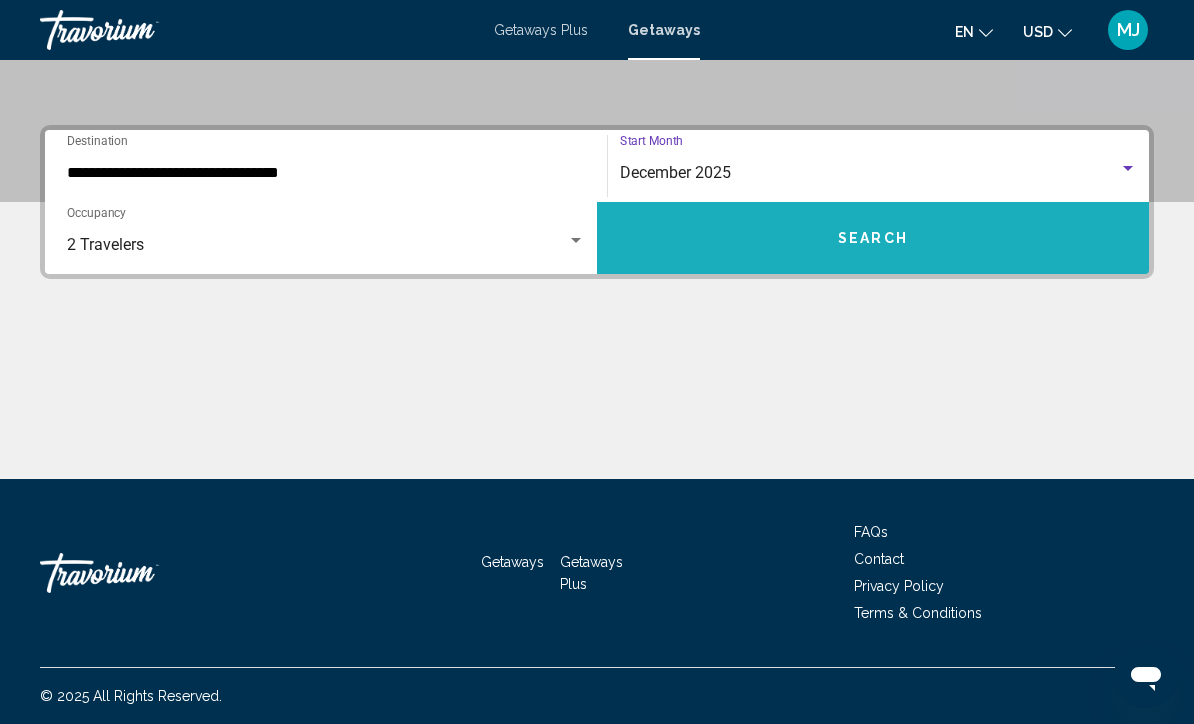 click on "Search" at bounding box center [873, 239] 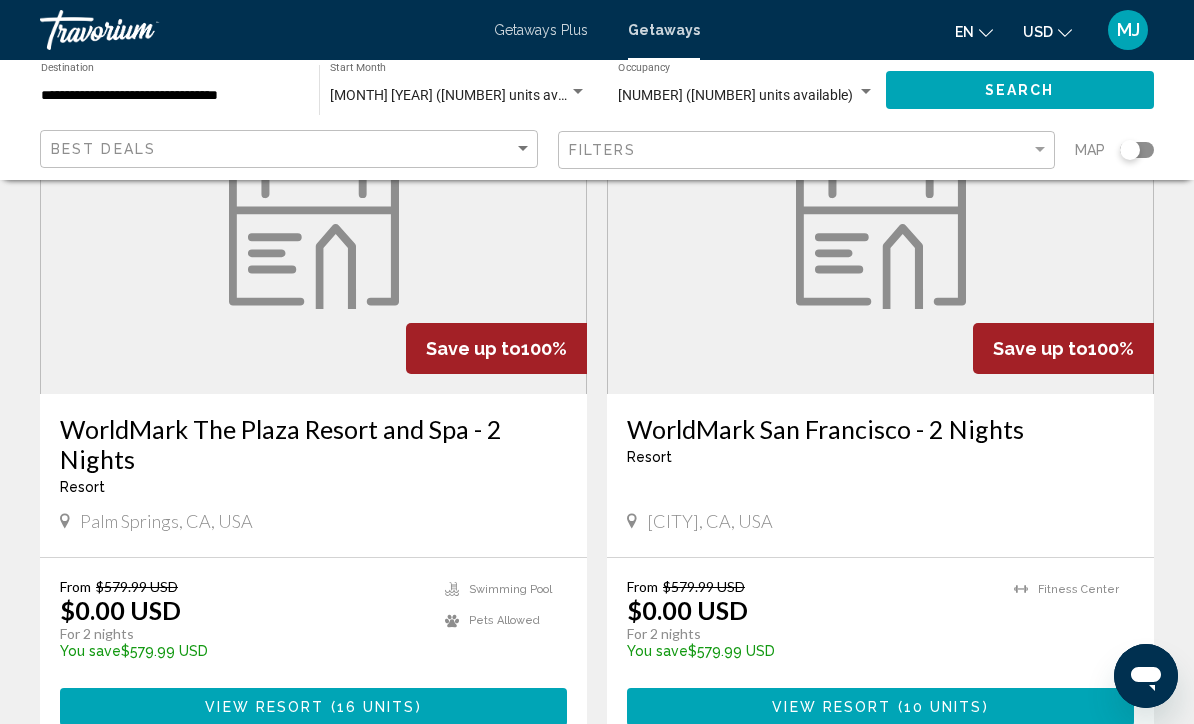 scroll, scrollTop: 3011, scrollLeft: 0, axis: vertical 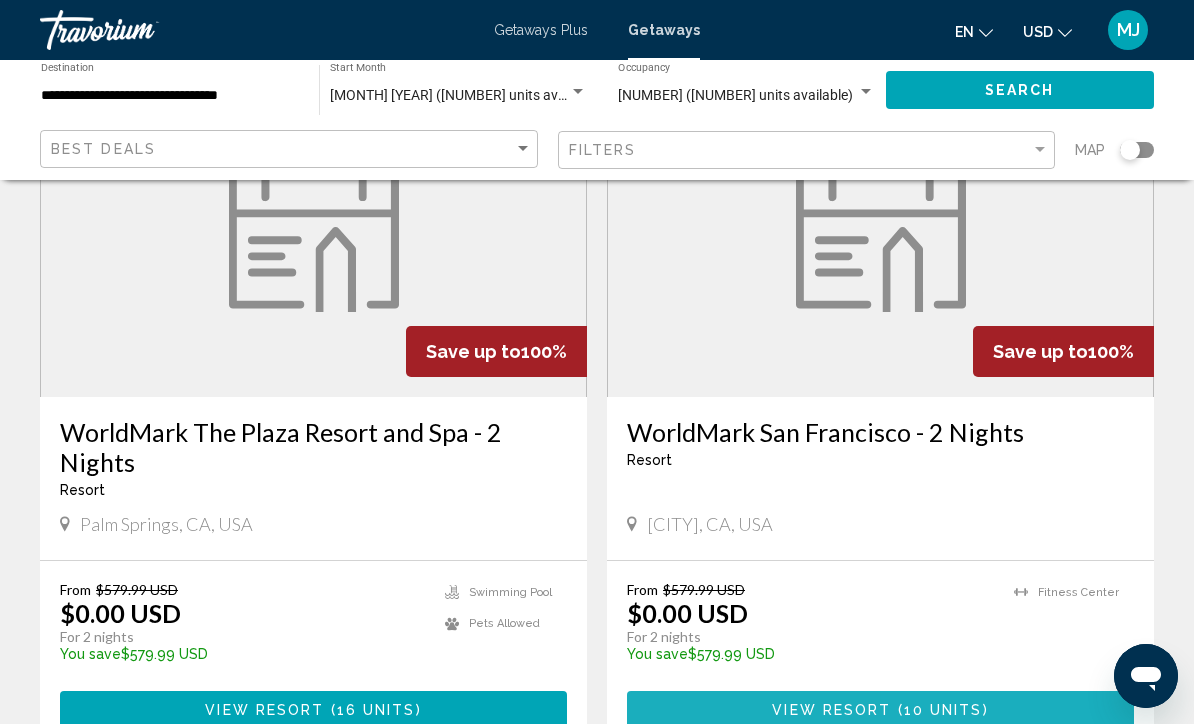click on "10 units" at bounding box center (943, 711) 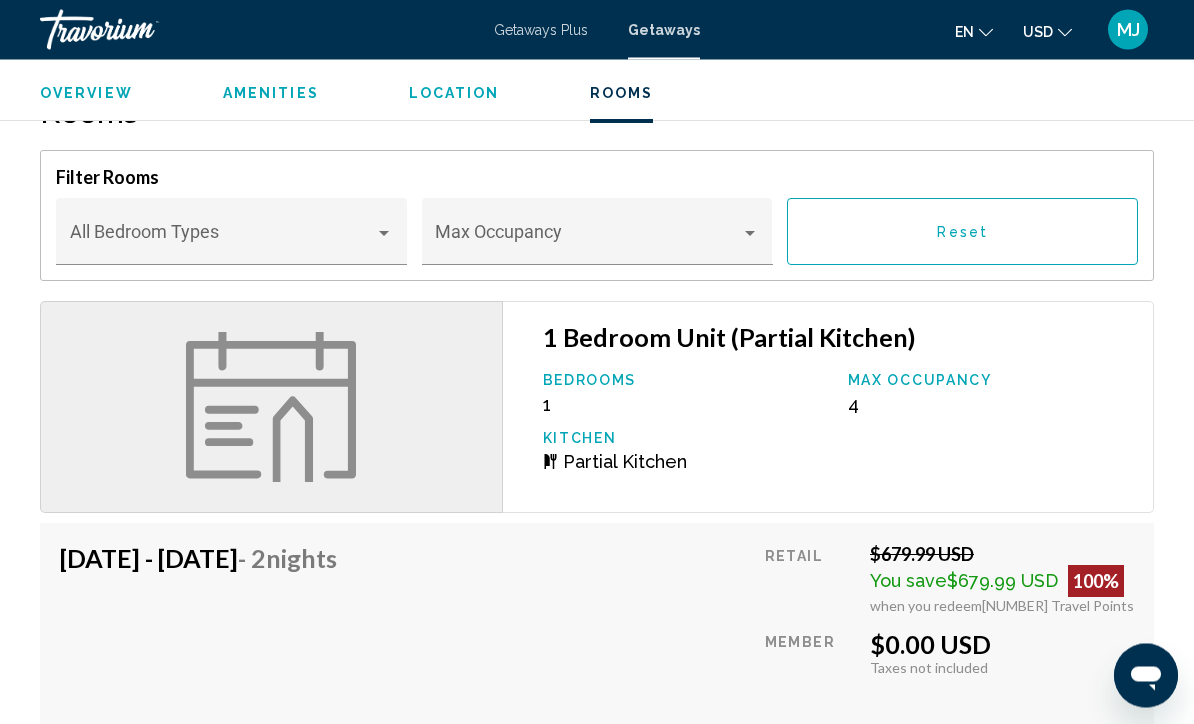scroll, scrollTop: 2669, scrollLeft: 0, axis: vertical 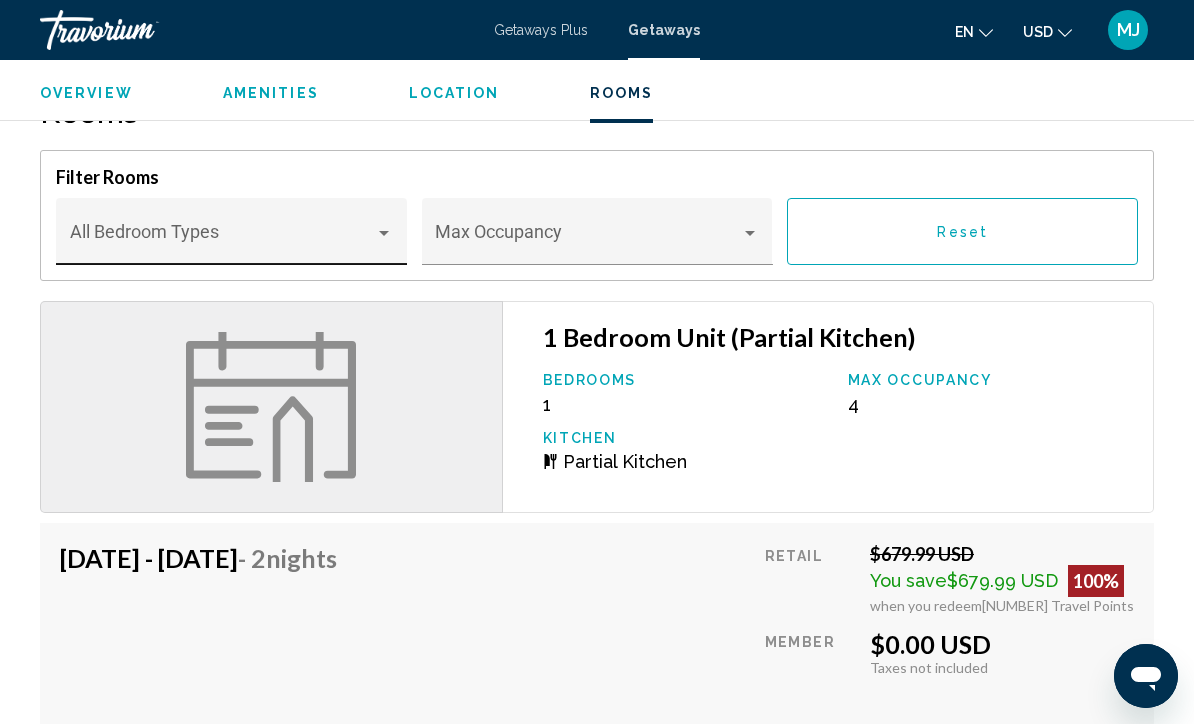 click on "Bedroom Types All Bedroom Types" at bounding box center (232, 238) 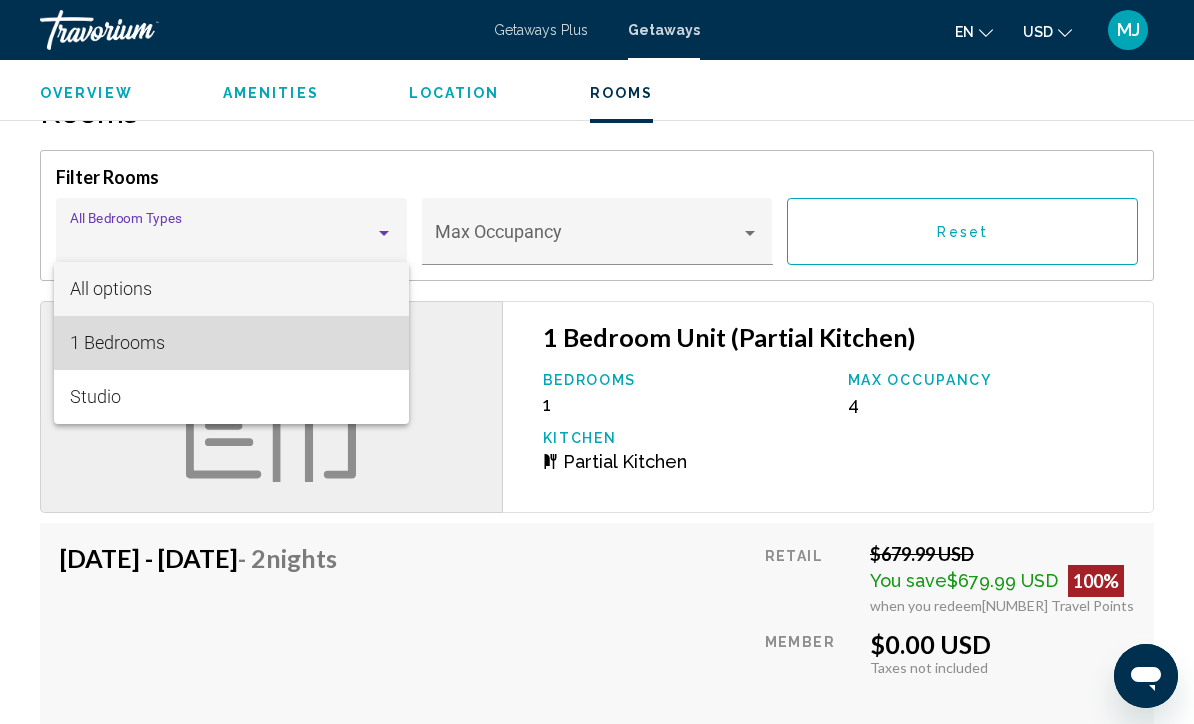 click on "1 Bedrooms" at bounding box center [232, 343] 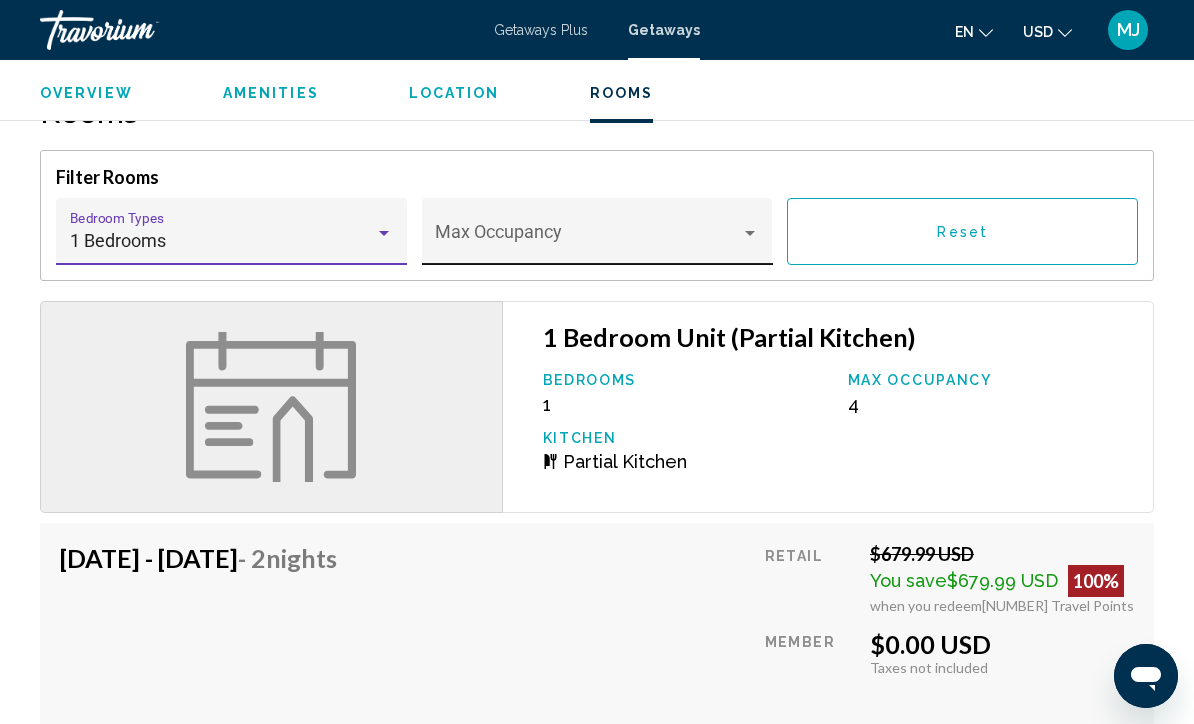 click at bounding box center [750, 233] 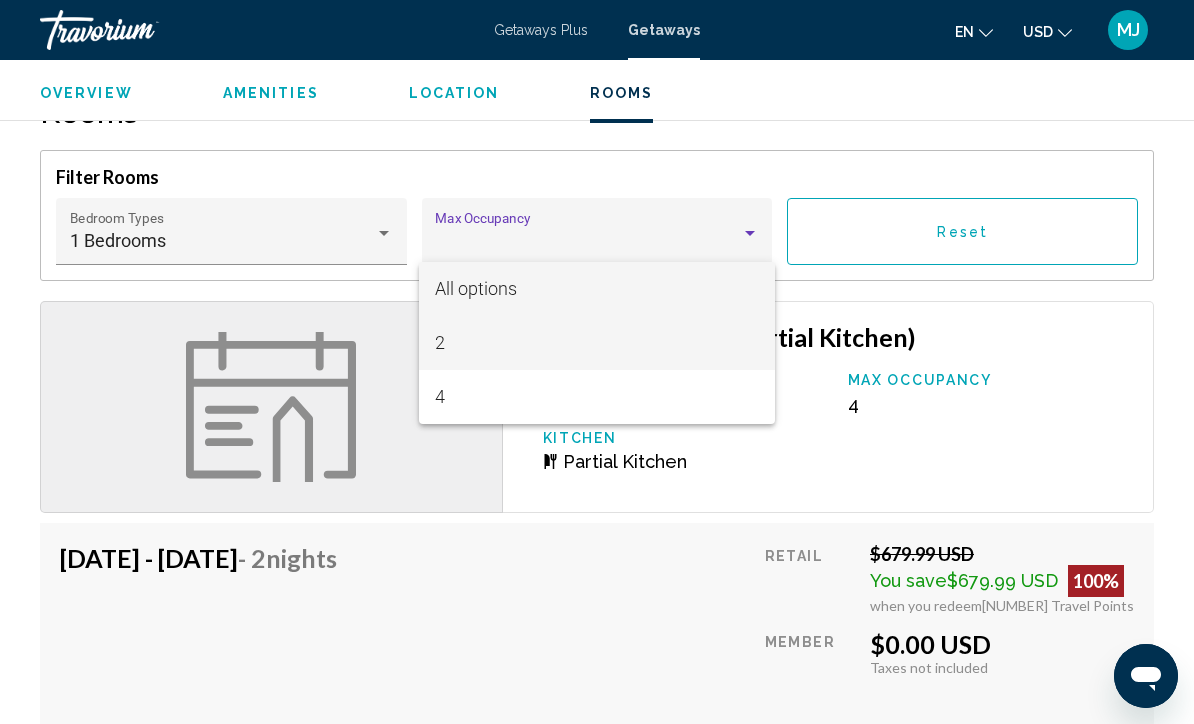 click on "2" at bounding box center [597, 343] 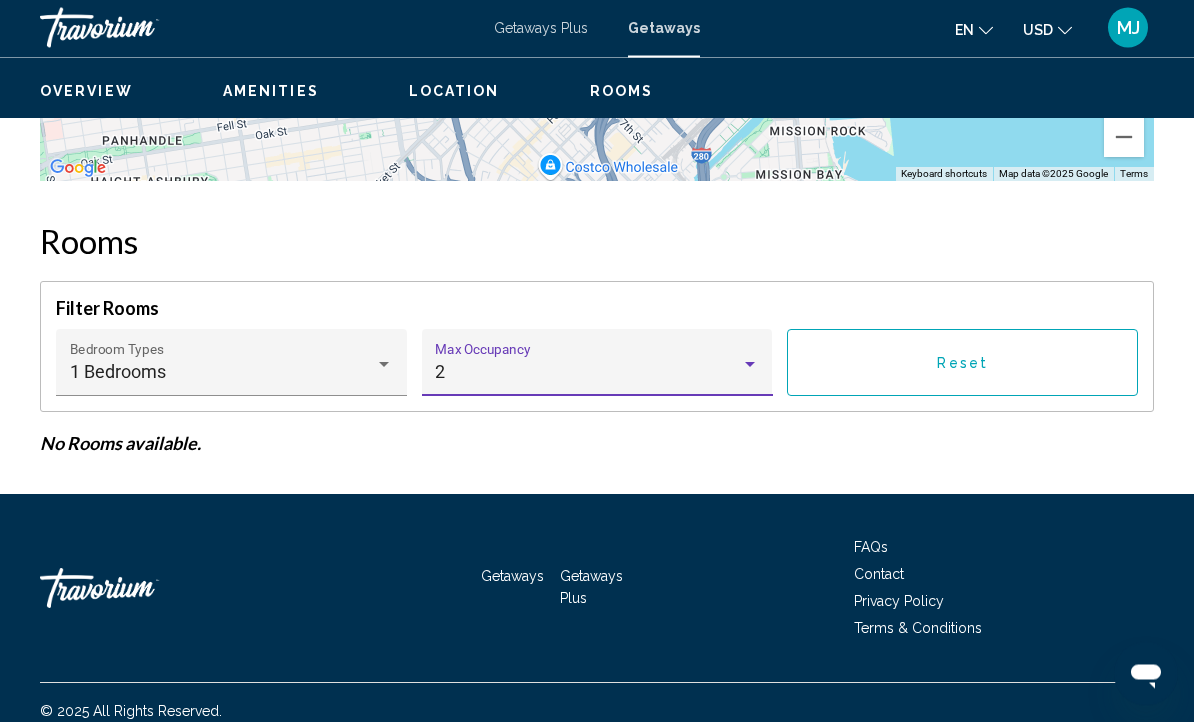 scroll, scrollTop: 2535, scrollLeft: 0, axis: vertical 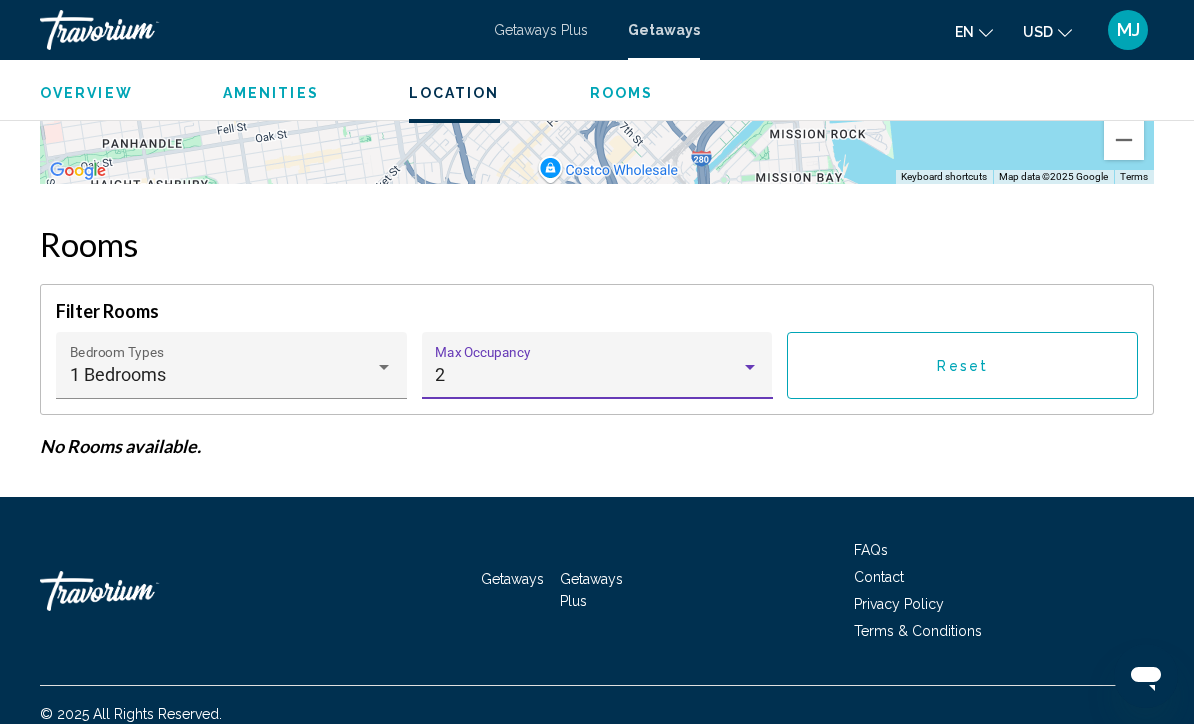 click on "Reset" at bounding box center [962, 366] 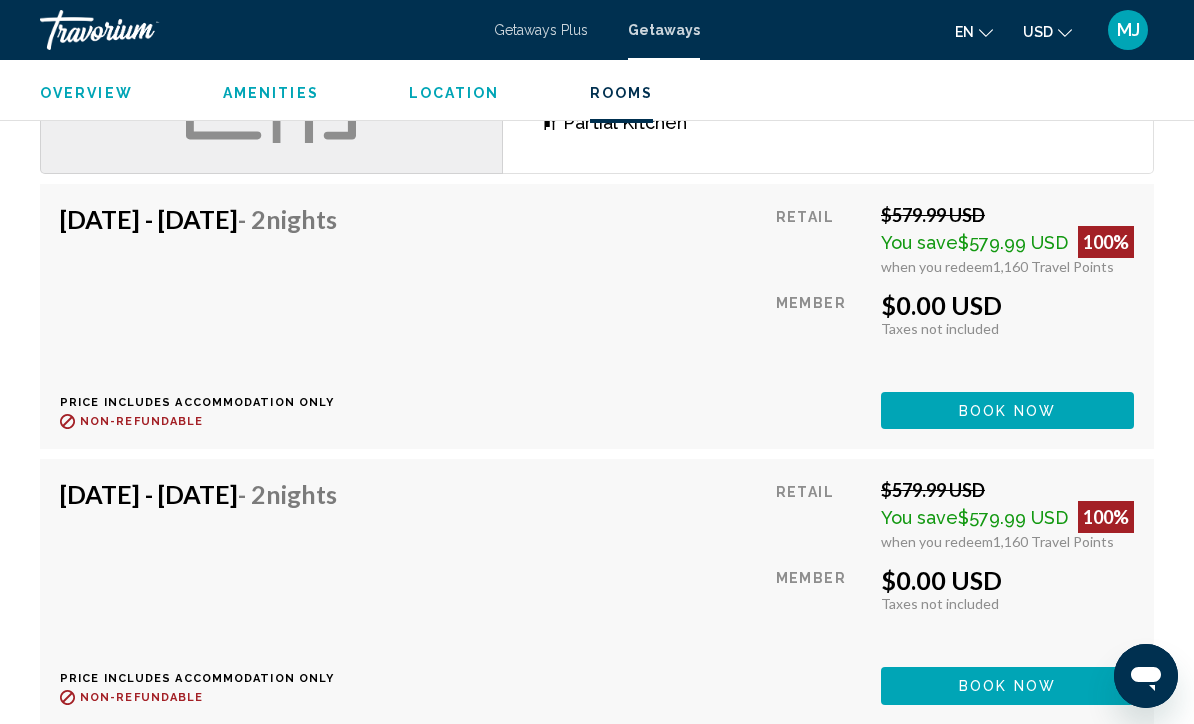 scroll, scrollTop: 3562, scrollLeft: 0, axis: vertical 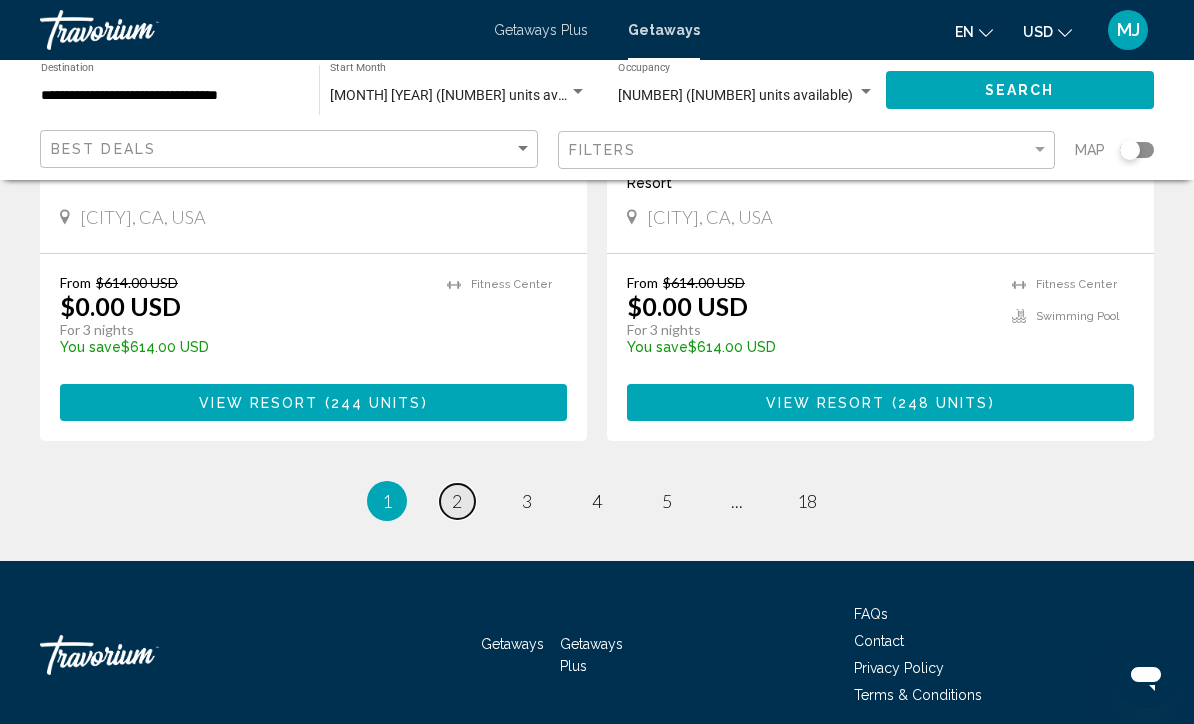 click on "2" at bounding box center (457, 501) 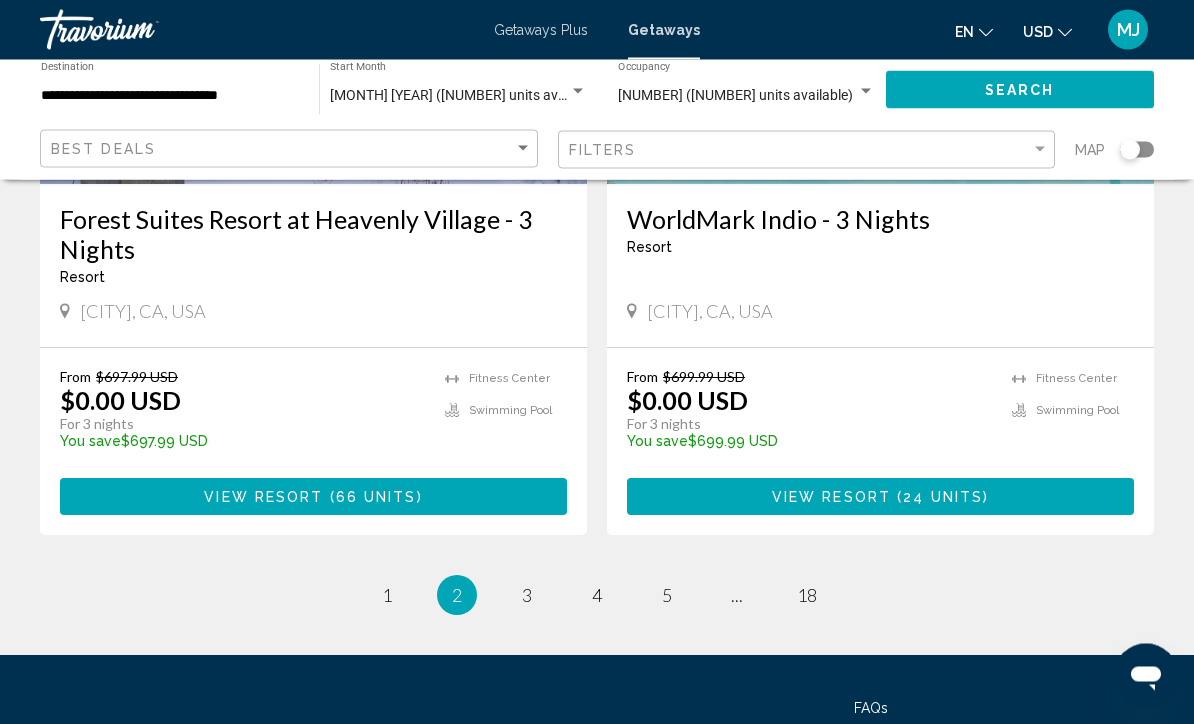 scroll, scrollTop: 3931, scrollLeft: 0, axis: vertical 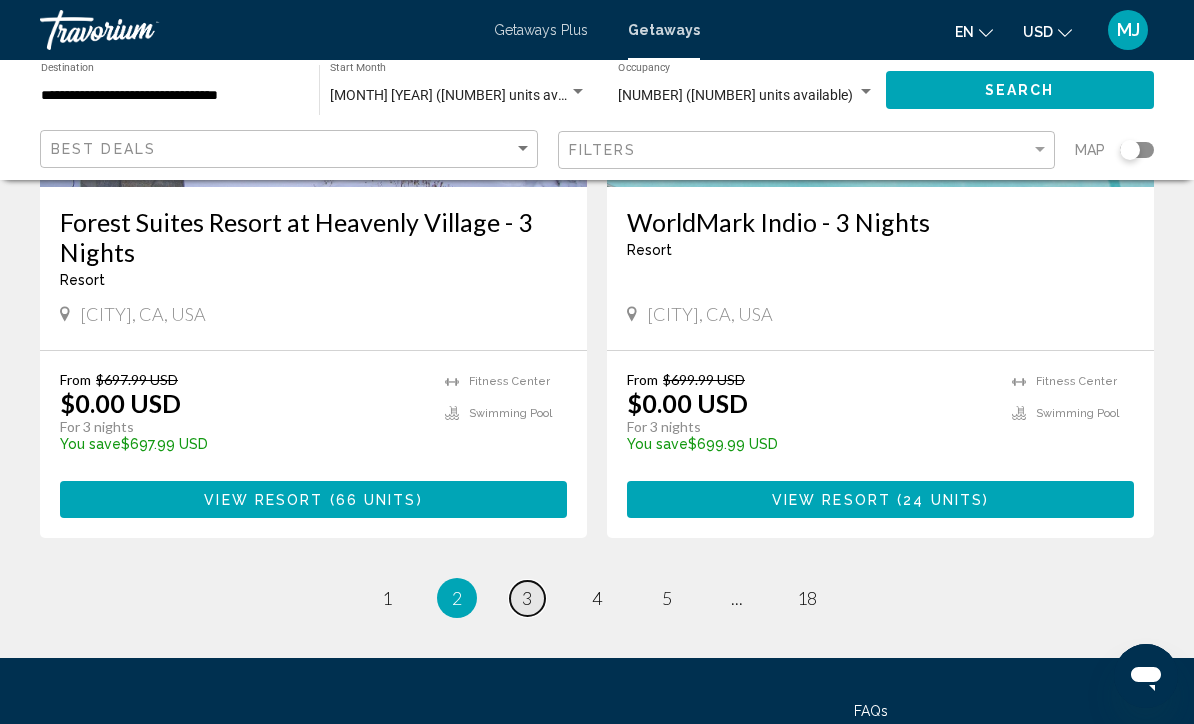 click on "page  3" at bounding box center (527, 598) 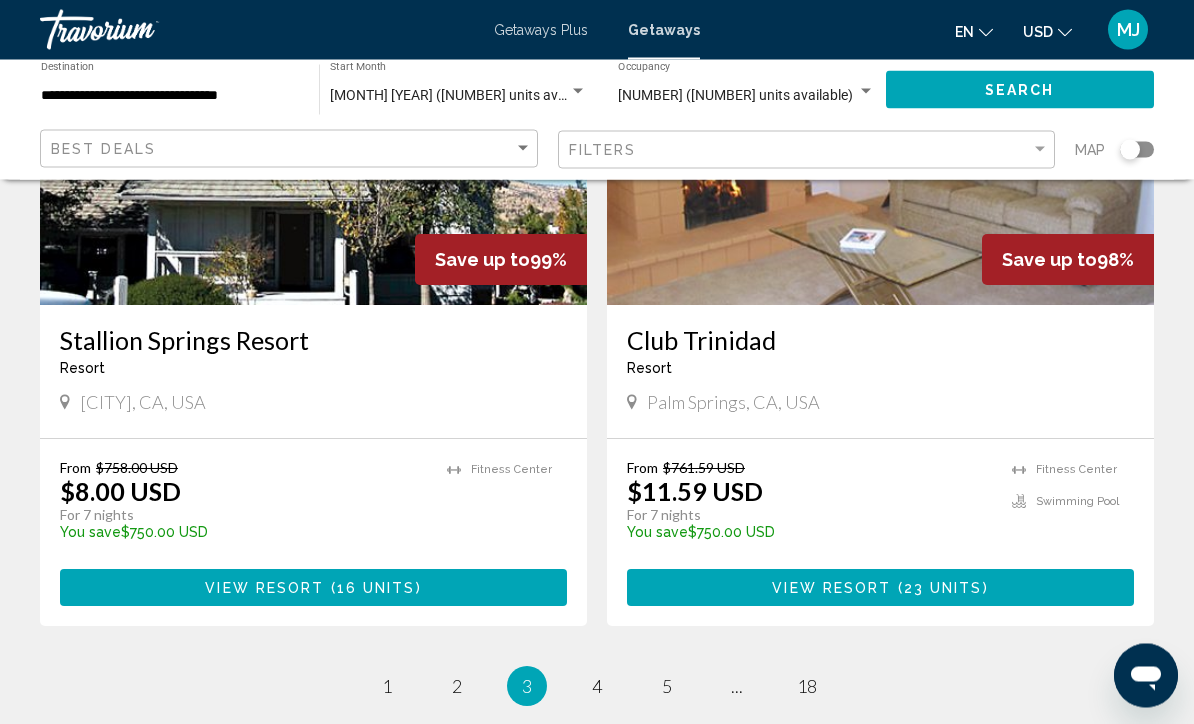 scroll, scrollTop: 3794, scrollLeft: 0, axis: vertical 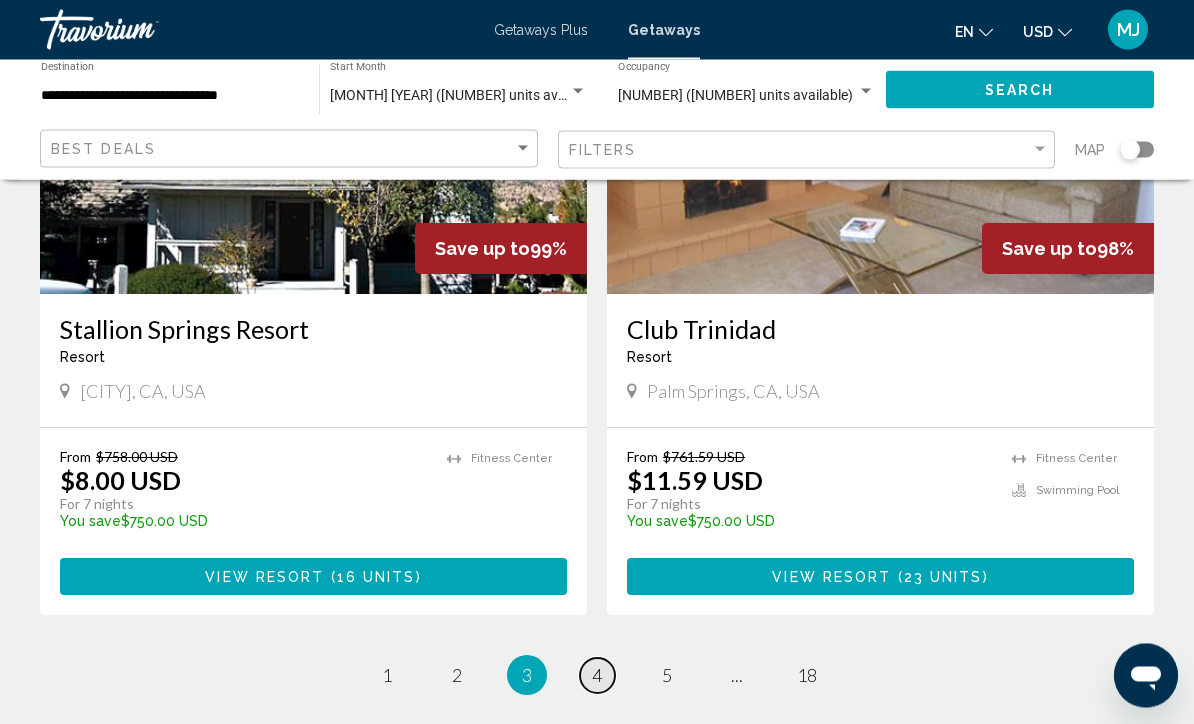 click on "4" at bounding box center [597, 676] 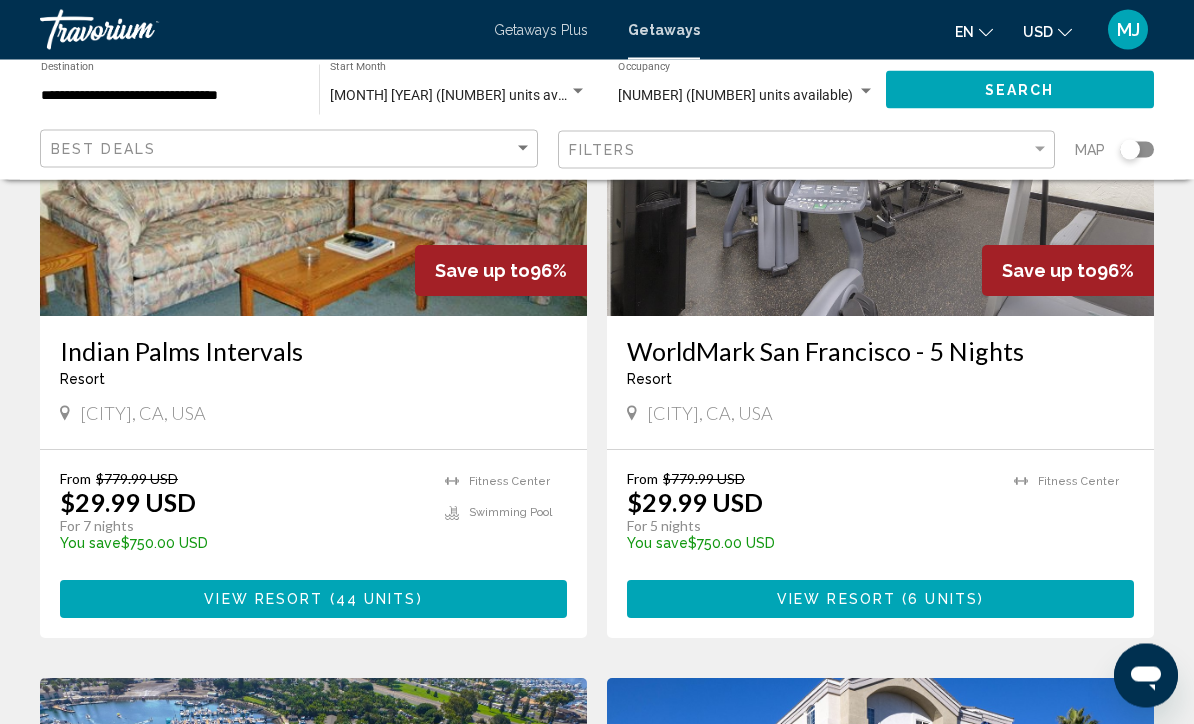 scroll, scrollTop: 3029, scrollLeft: 0, axis: vertical 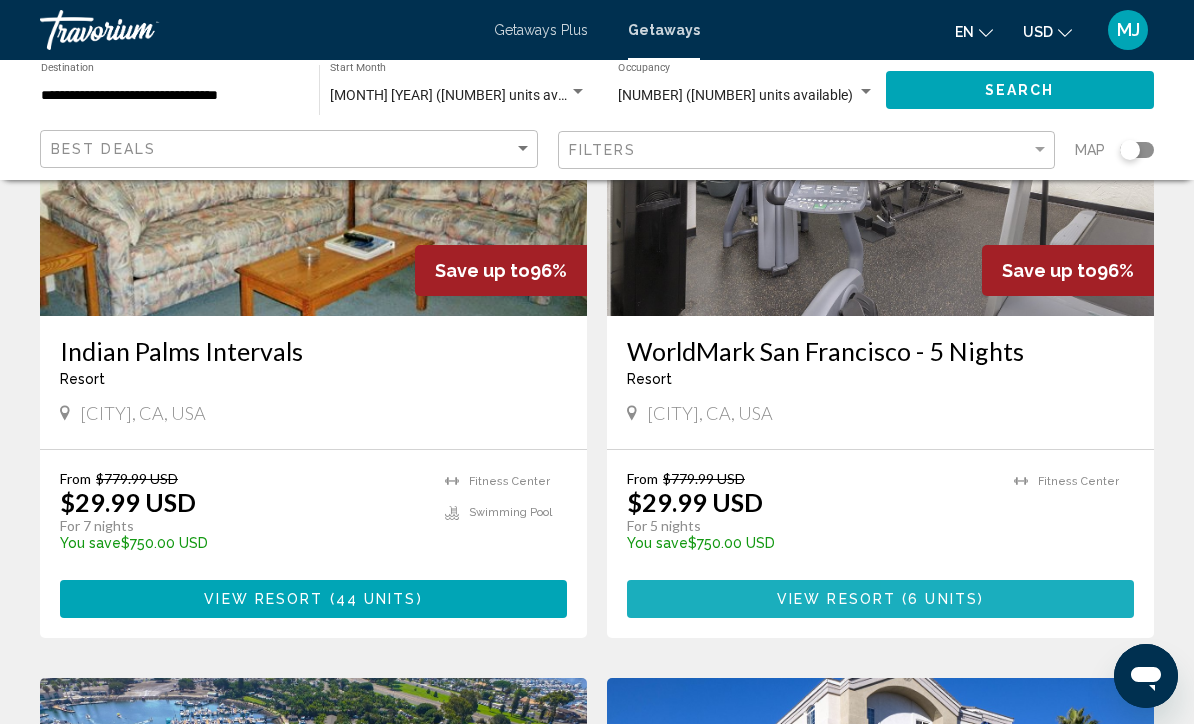 click on "View Resort    ( 6 units )" at bounding box center (880, 598) 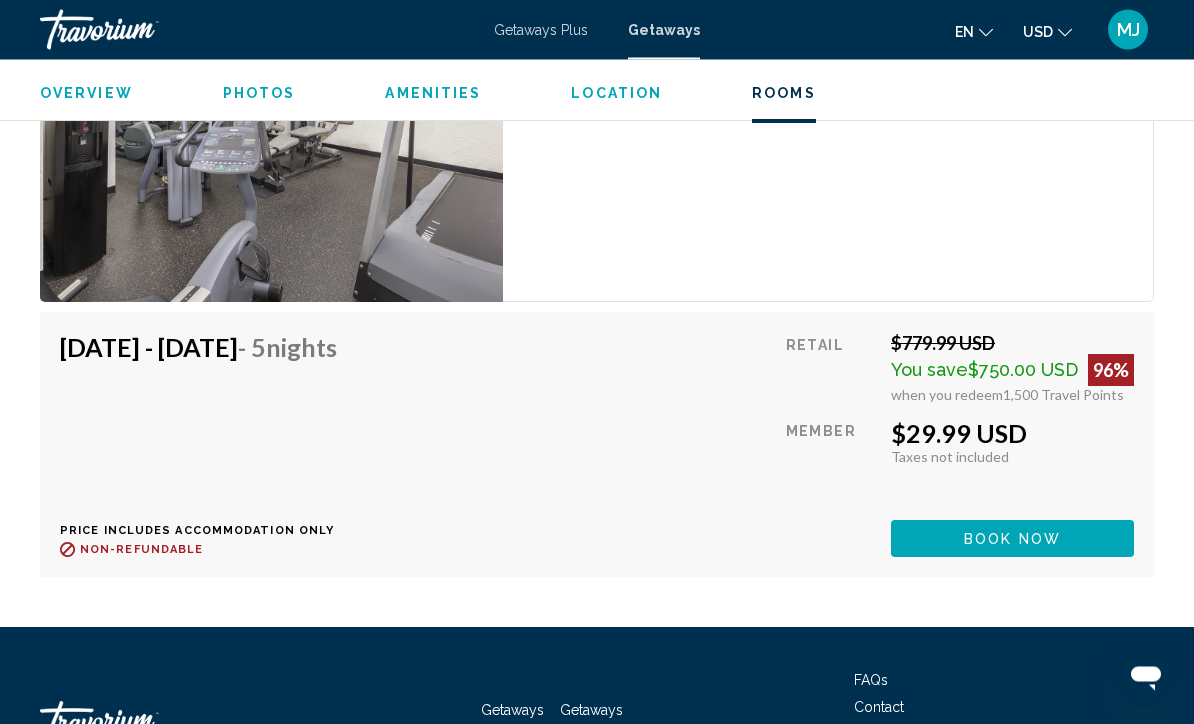 scroll, scrollTop: 5105, scrollLeft: 0, axis: vertical 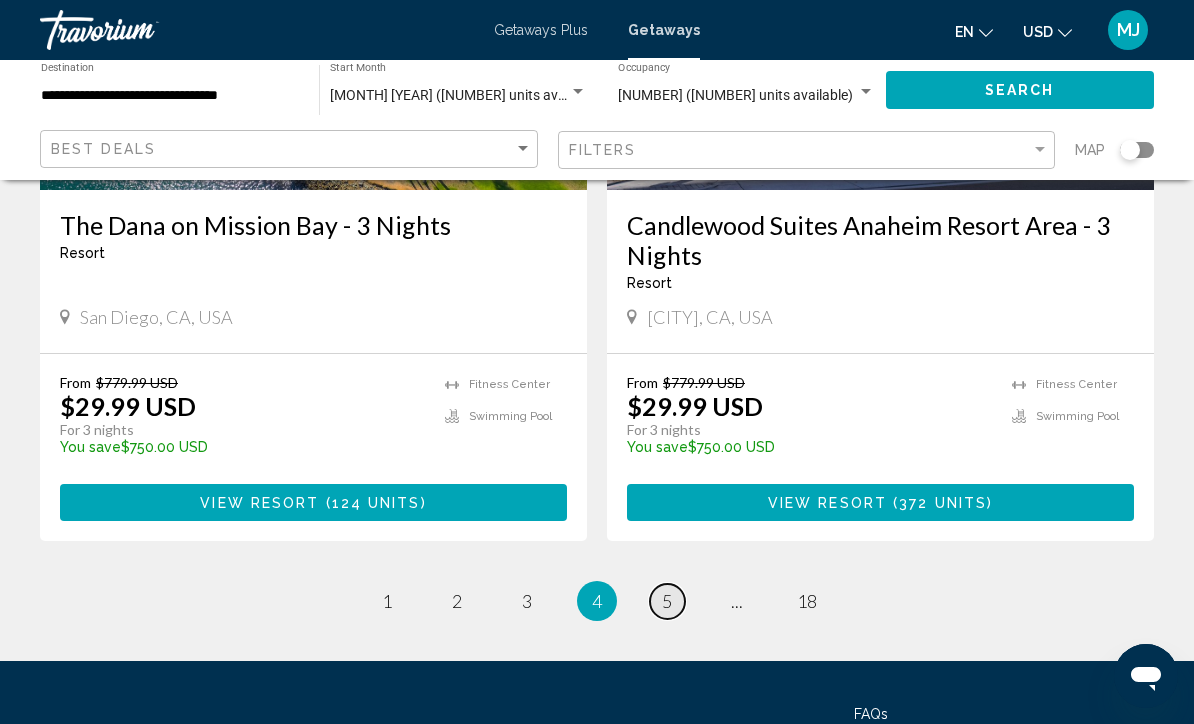 click on "page  5" at bounding box center [667, 601] 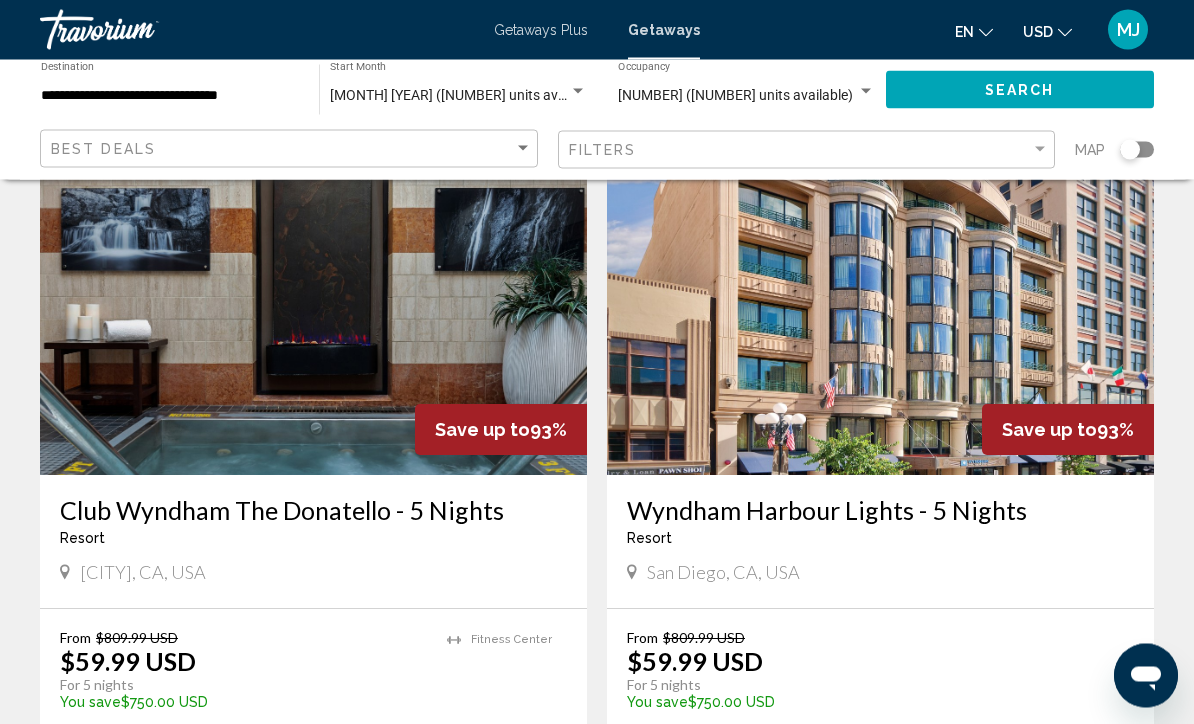 scroll, scrollTop: 3612, scrollLeft: 0, axis: vertical 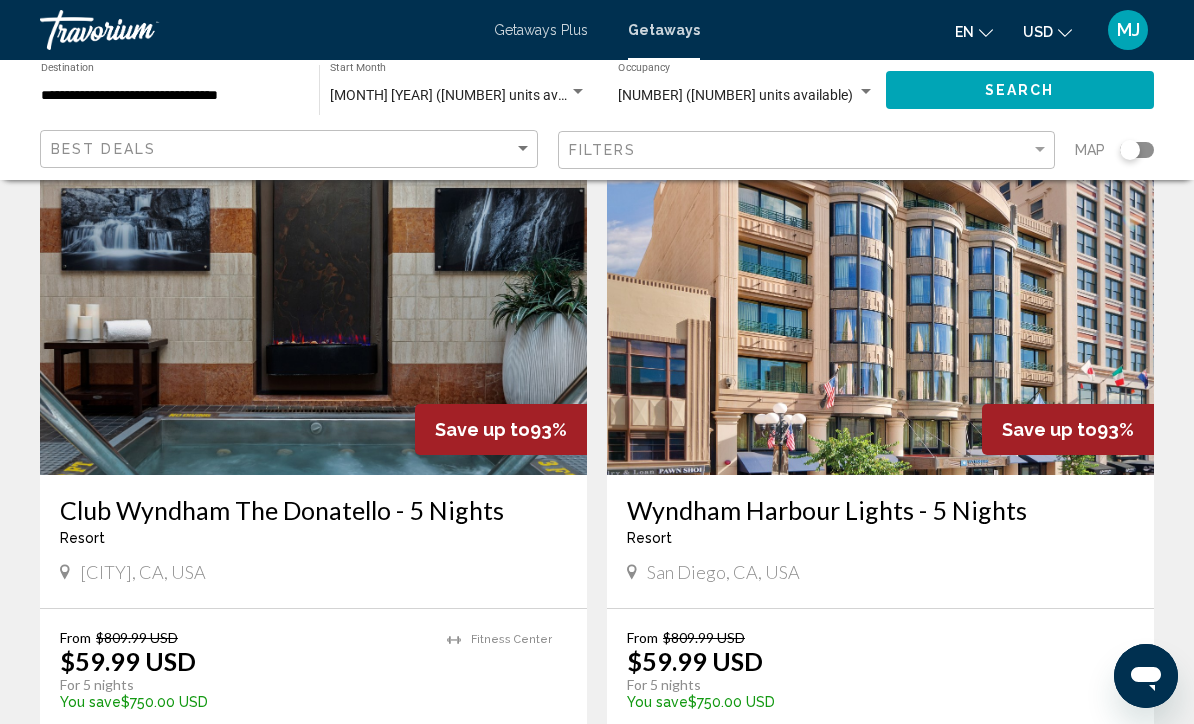 click on "View Resort" at bounding box center [269, 758] 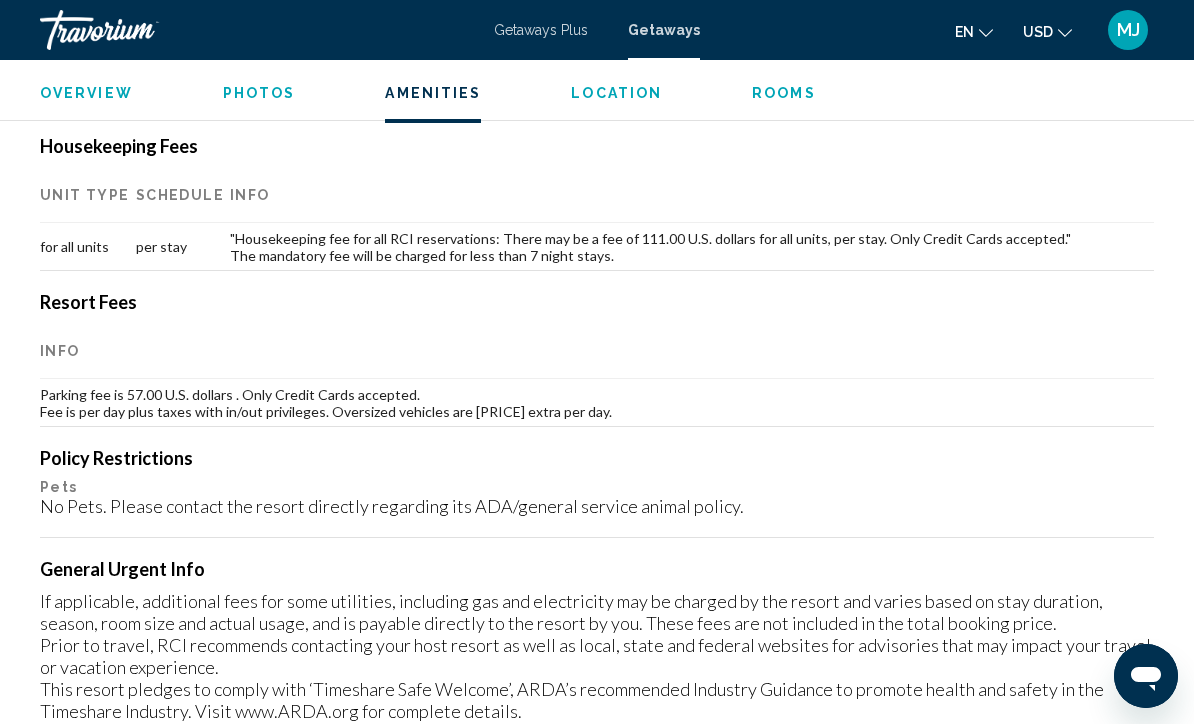 scroll, scrollTop: 2125, scrollLeft: 0, axis: vertical 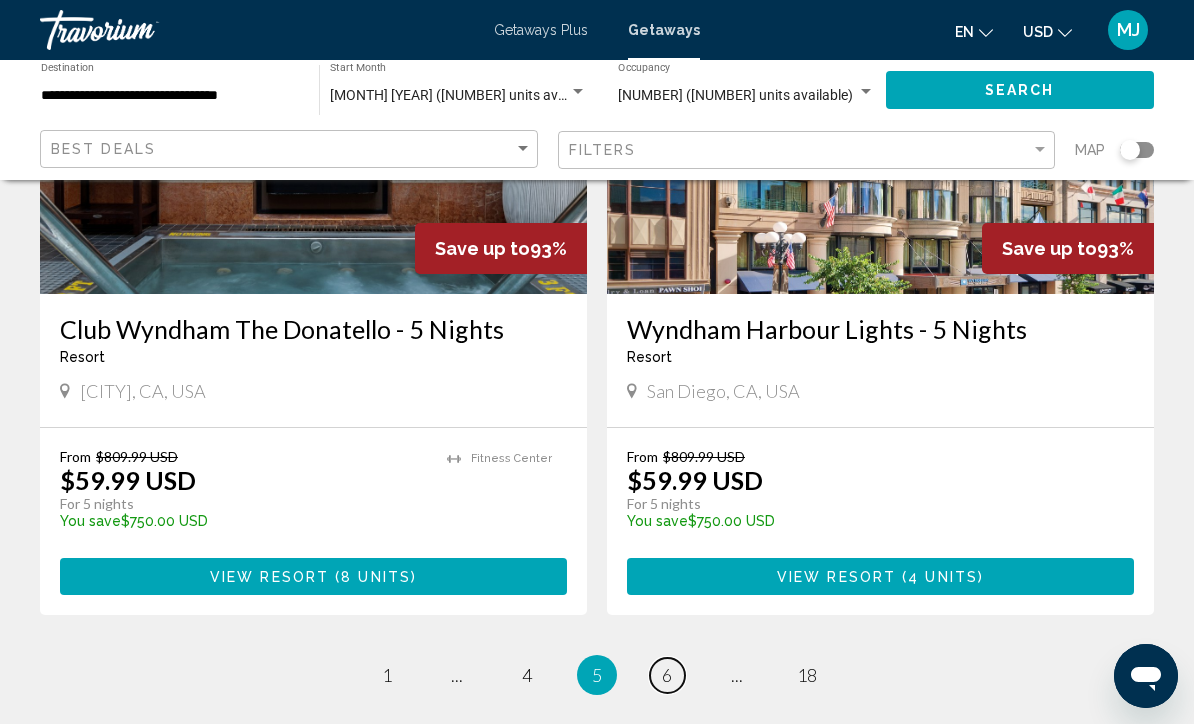 click on "6" at bounding box center (667, 675) 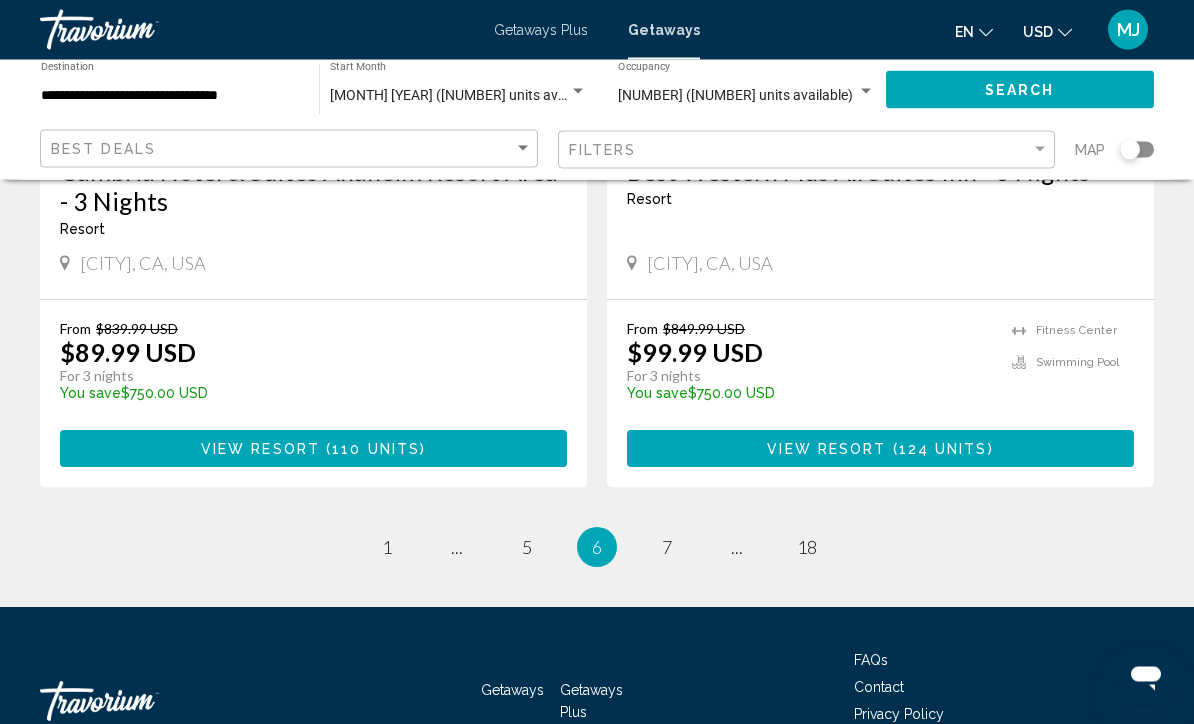 scroll, scrollTop: 3922, scrollLeft: 0, axis: vertical 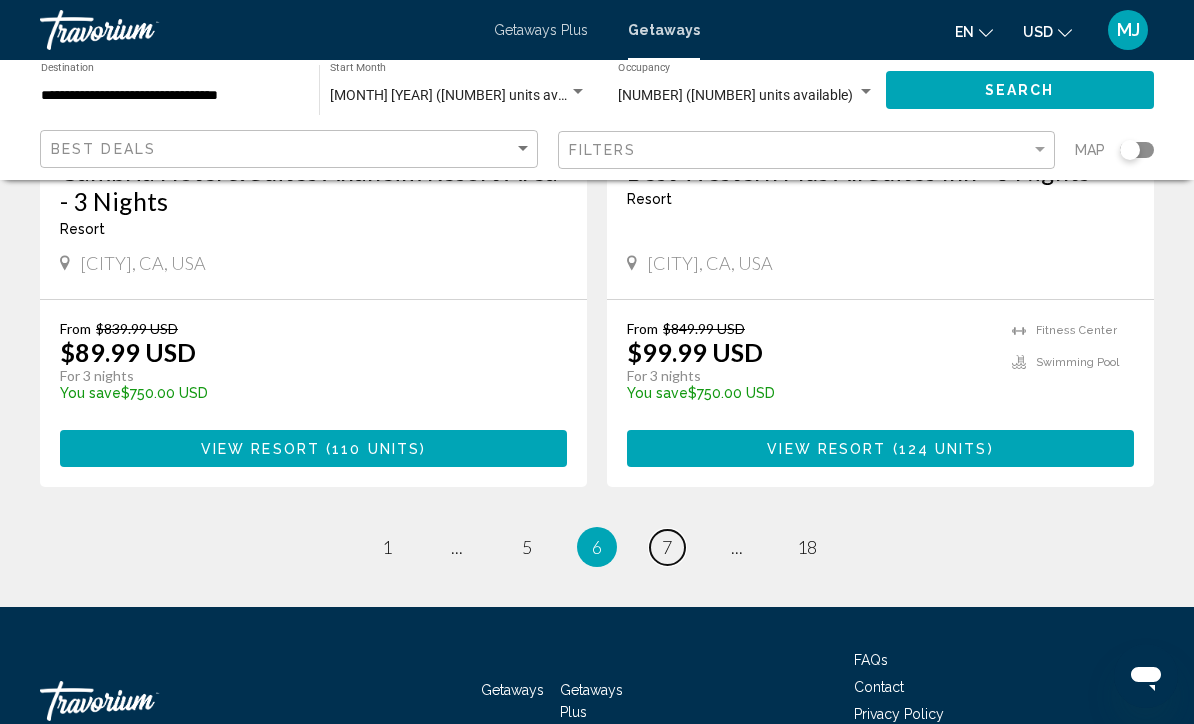 click on "7" at bounding box center [667, 547] 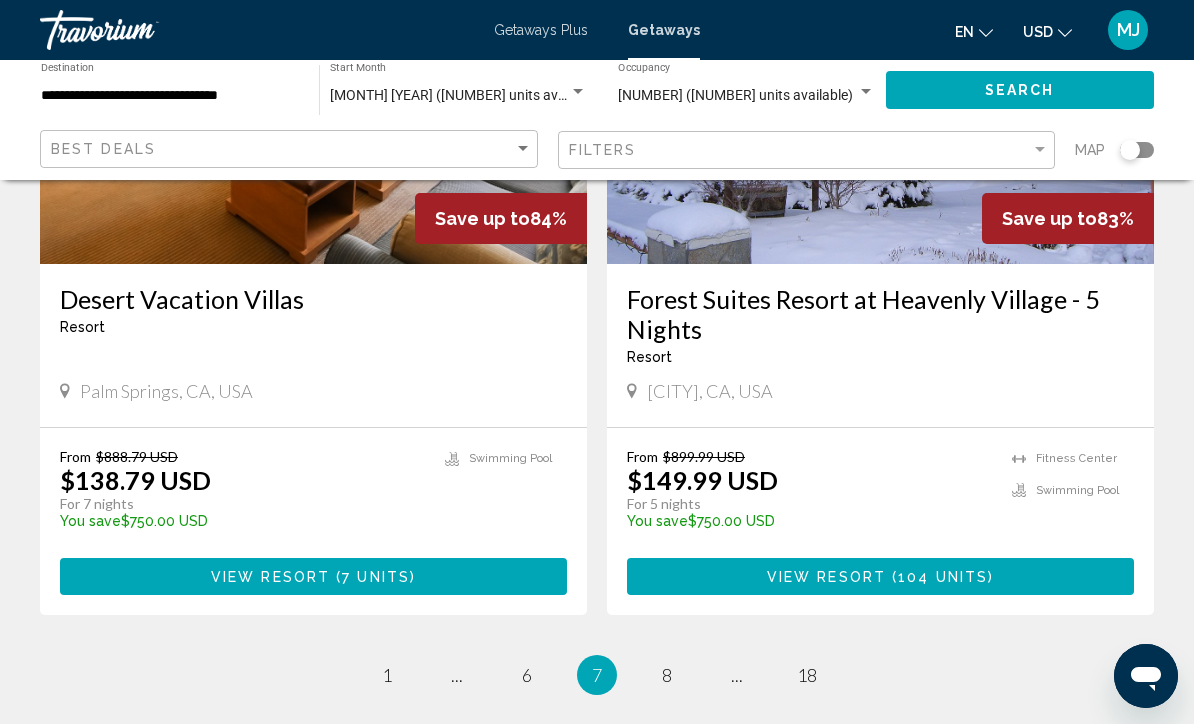 scroll, scrollTop: 3793, scrollLeft: 0, axis: vertical 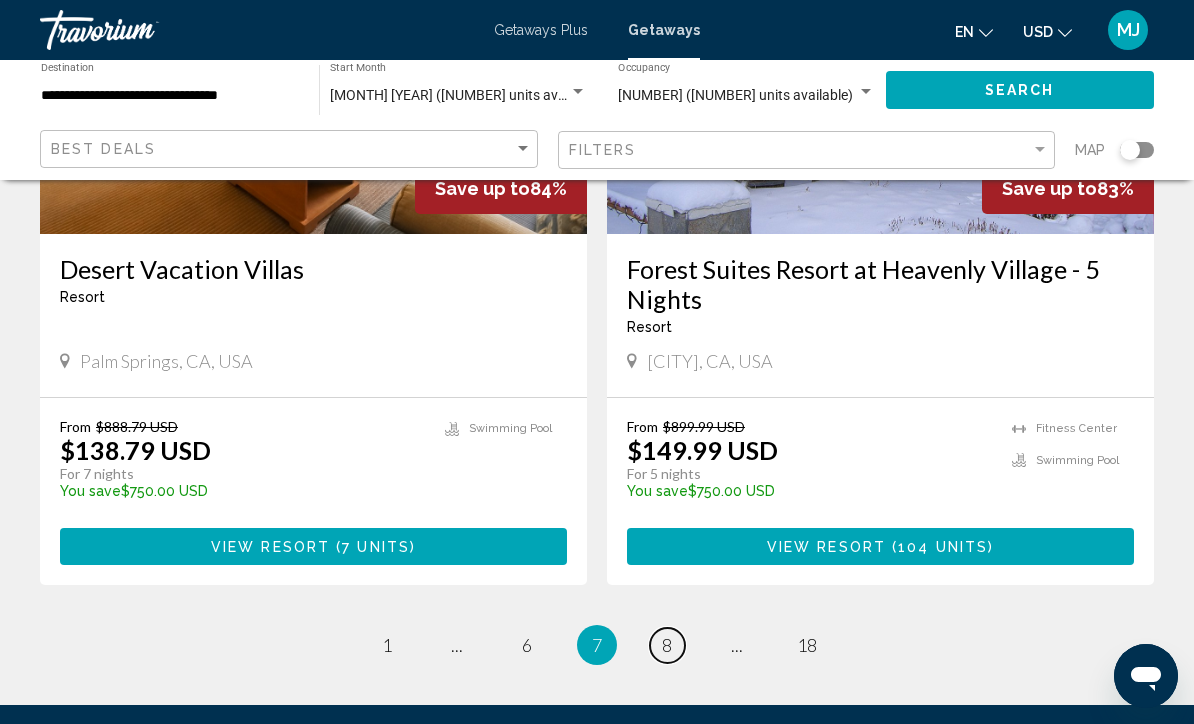 click on "page  8" at bounding box center [667, 645] 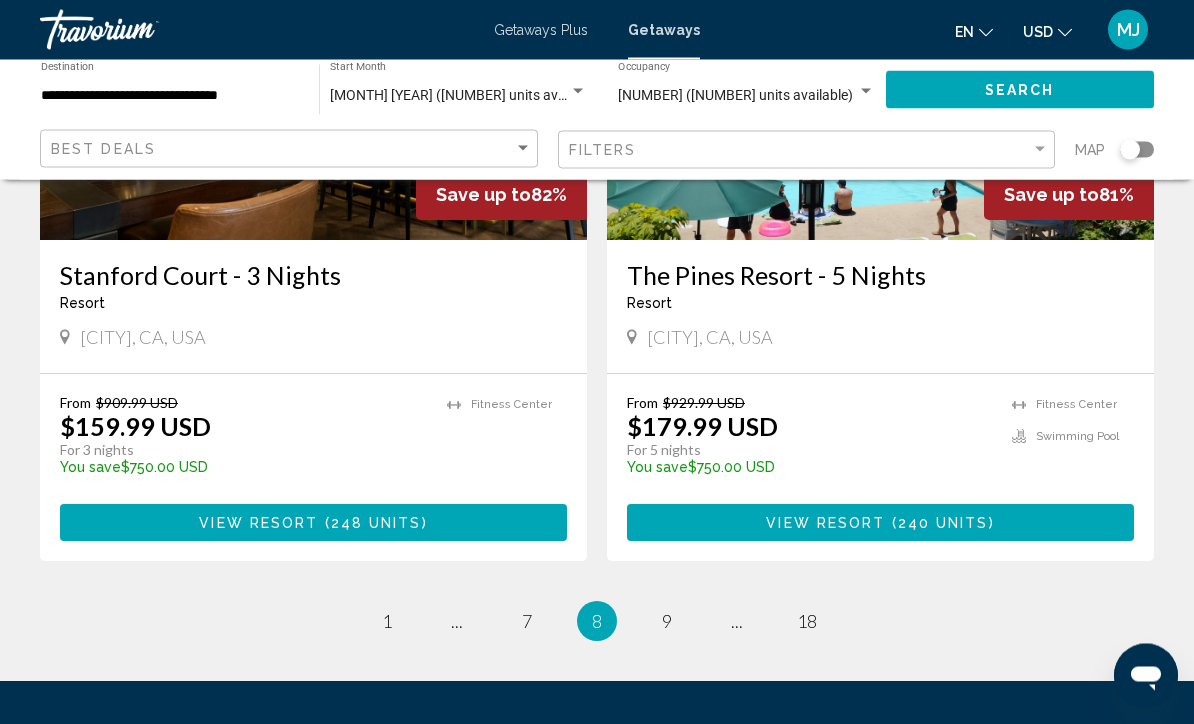 scroll, scrollTop: 3857, scrollLeft: 0, axis: vertical 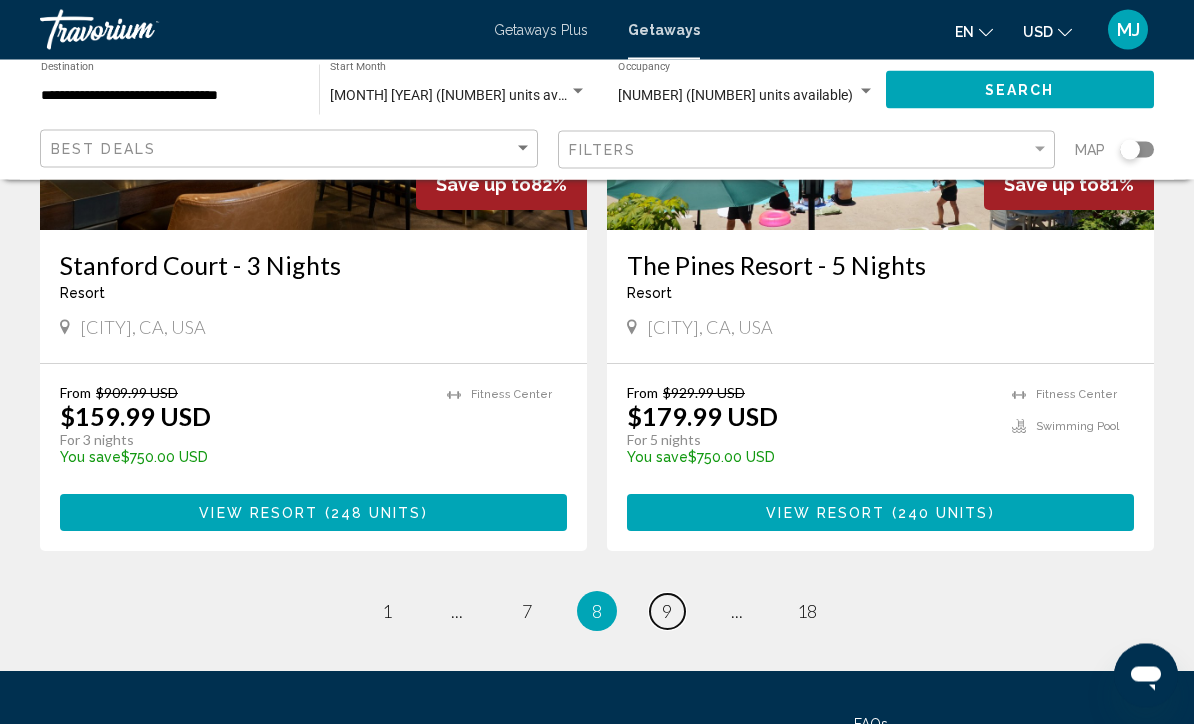 click on "page  9" at bounding box center (667, 612) 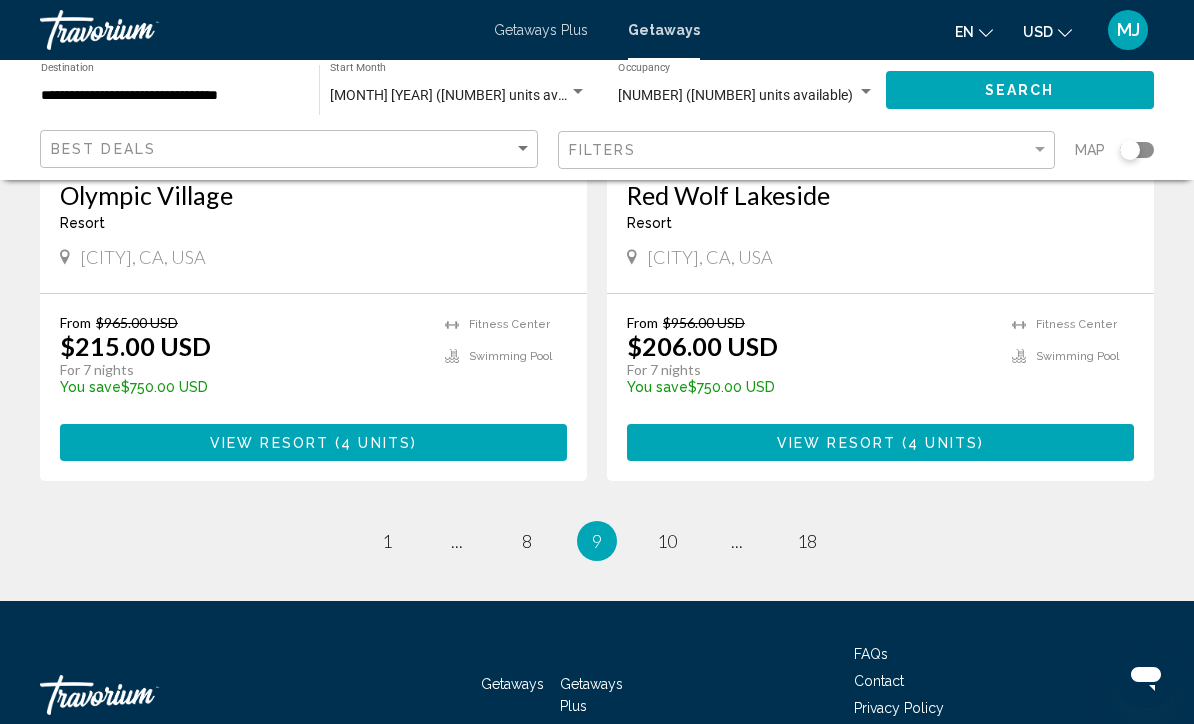 scroll, scrollTop: 3954, scrollLeft: 0, axis: vertical 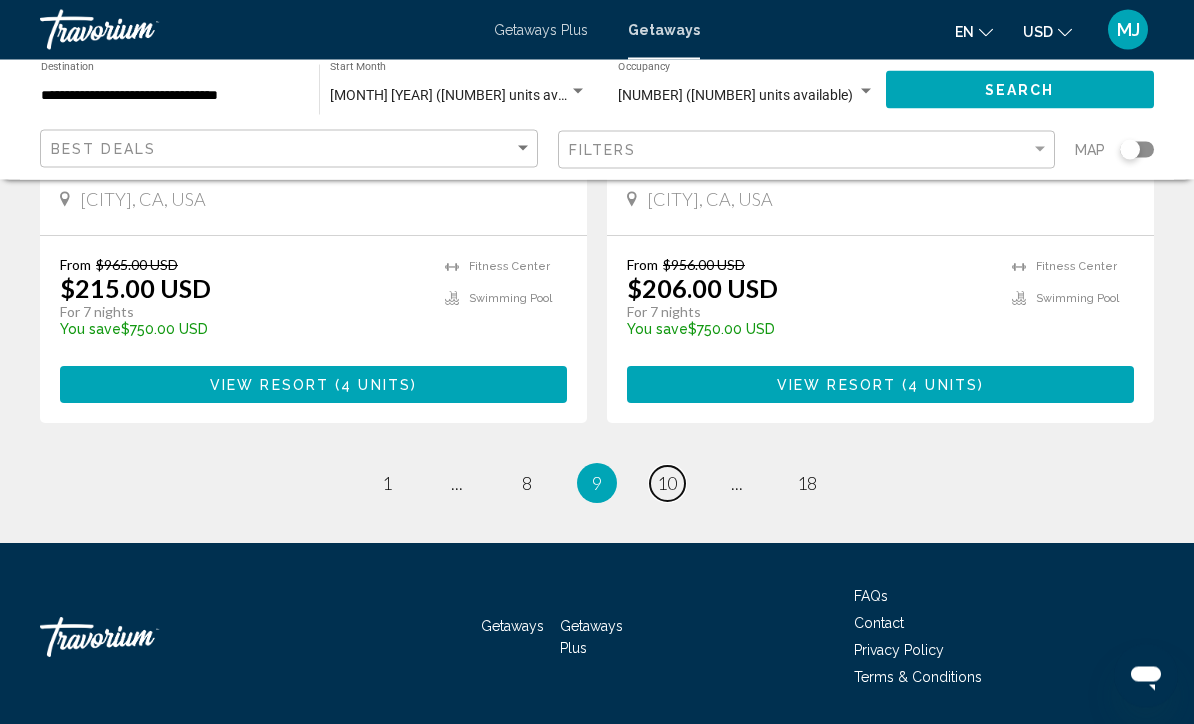 click on "10" at bounding box center [667, 484] 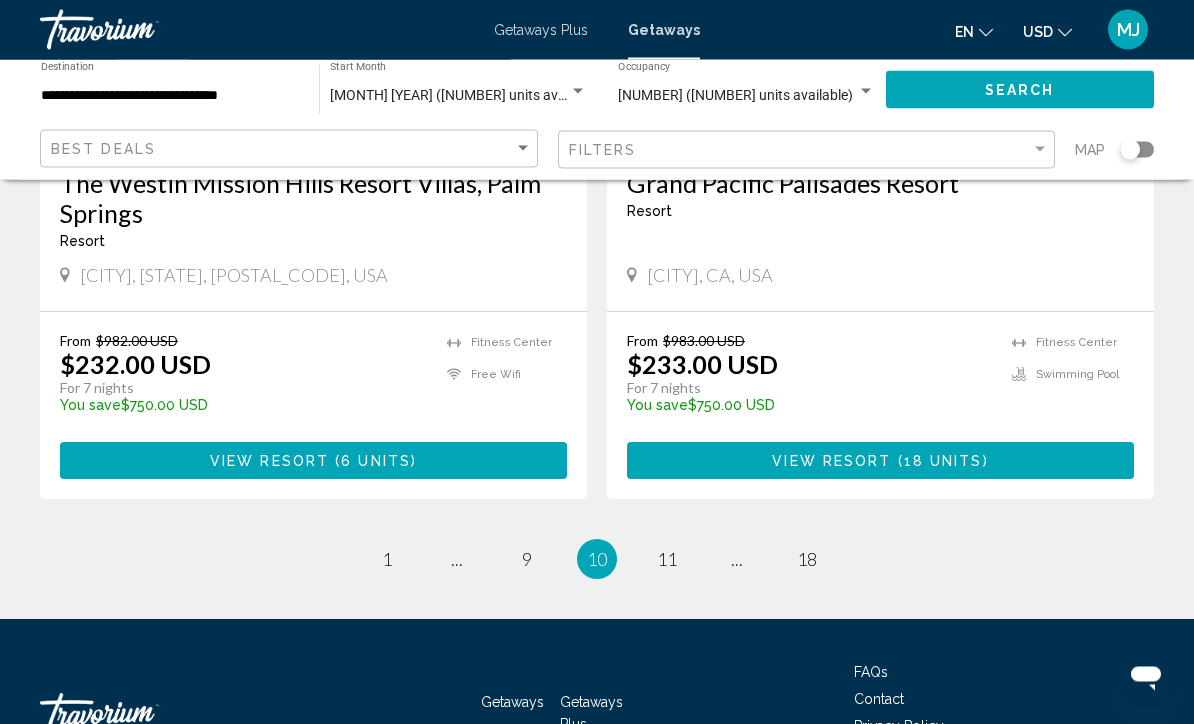 scroll, scrollTop: 3924, scrollLeft: 0, axis: vertical 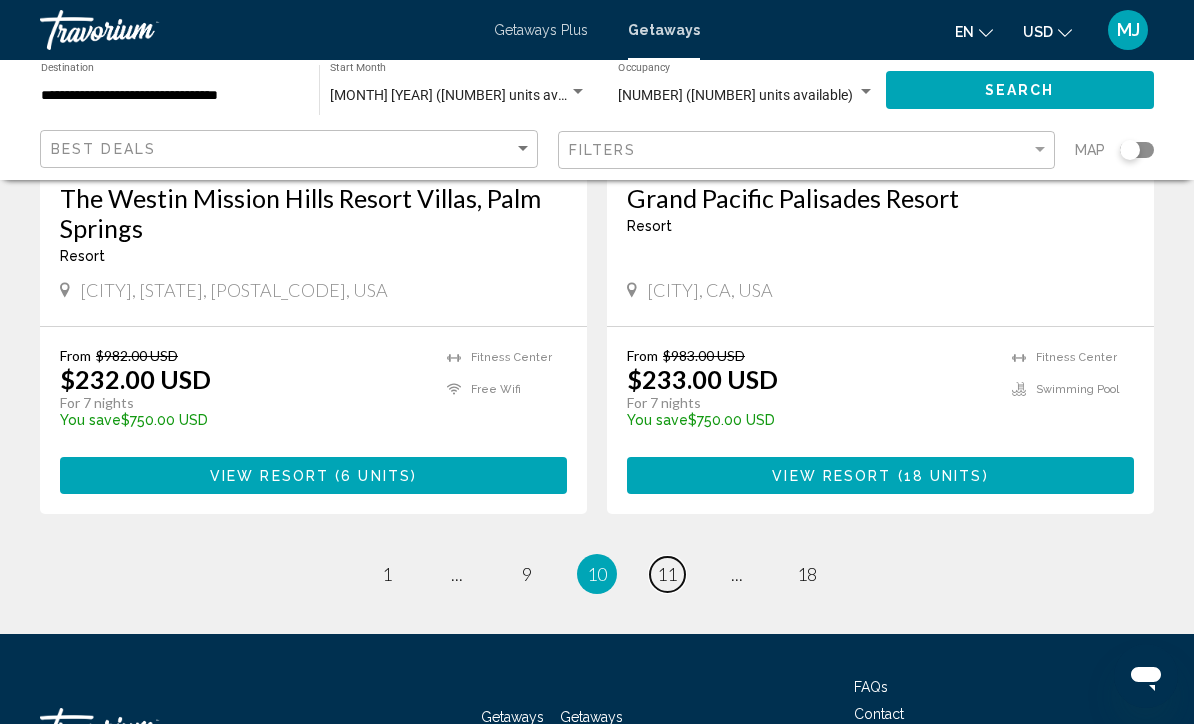 click on "page  11" at bounding box center [667, 574] 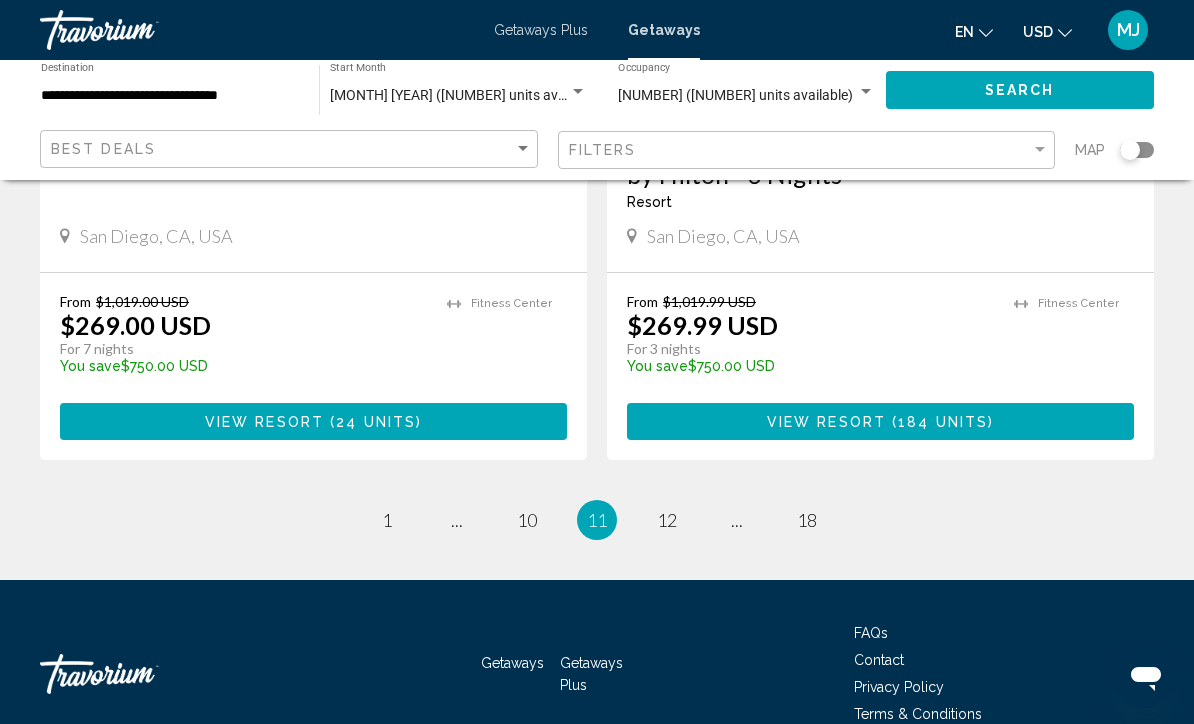 scroll, scrollTop: 3910, scrollLeft: 0, axis: vertical 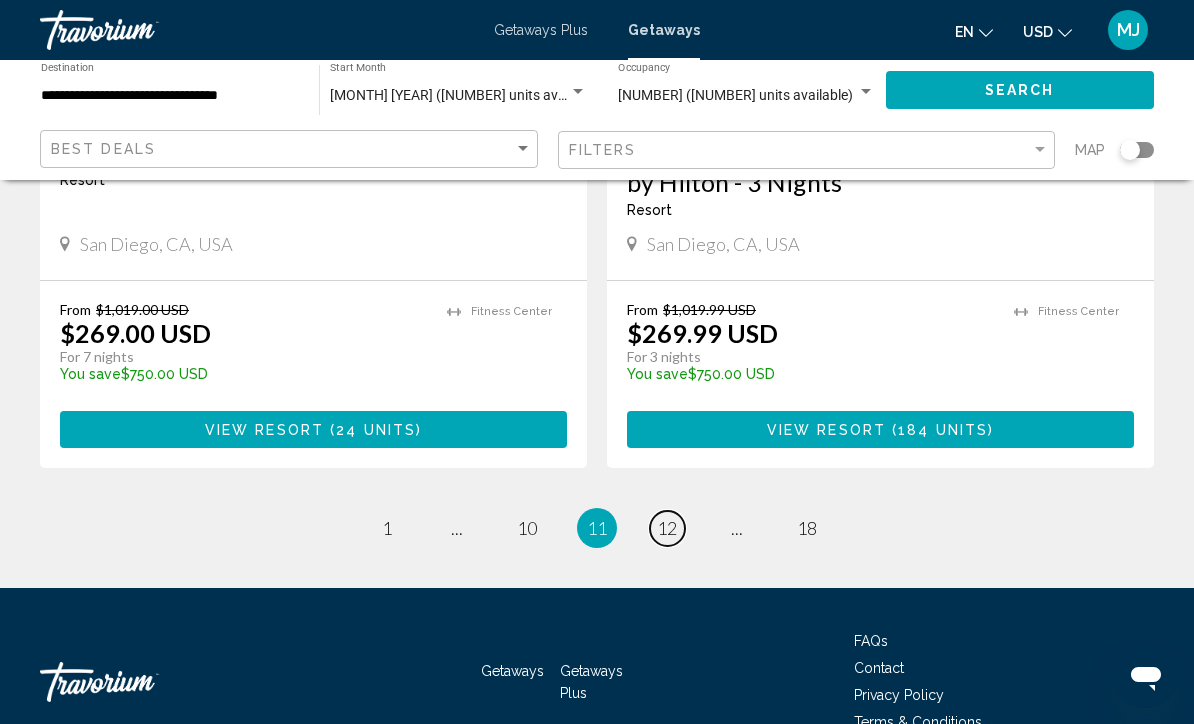 click on "page  12" at bounding box center (667, 528) 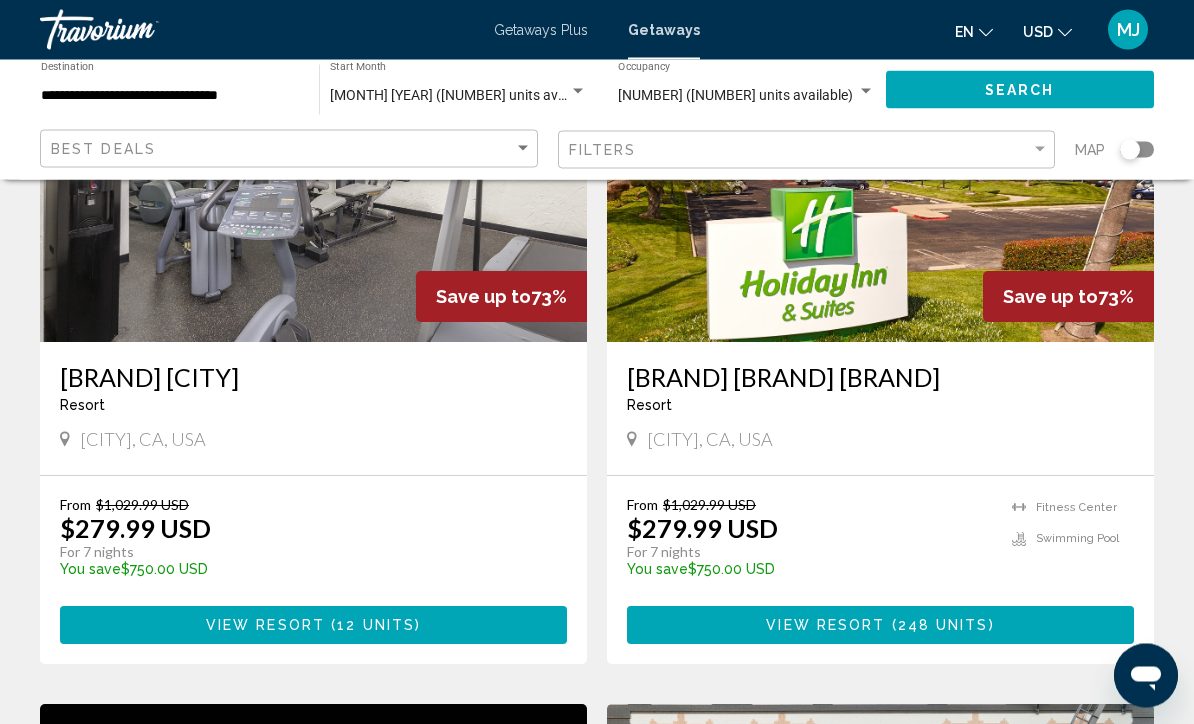 scroll, scrollTop: 929, scrollLeft: 0, axis: vertical 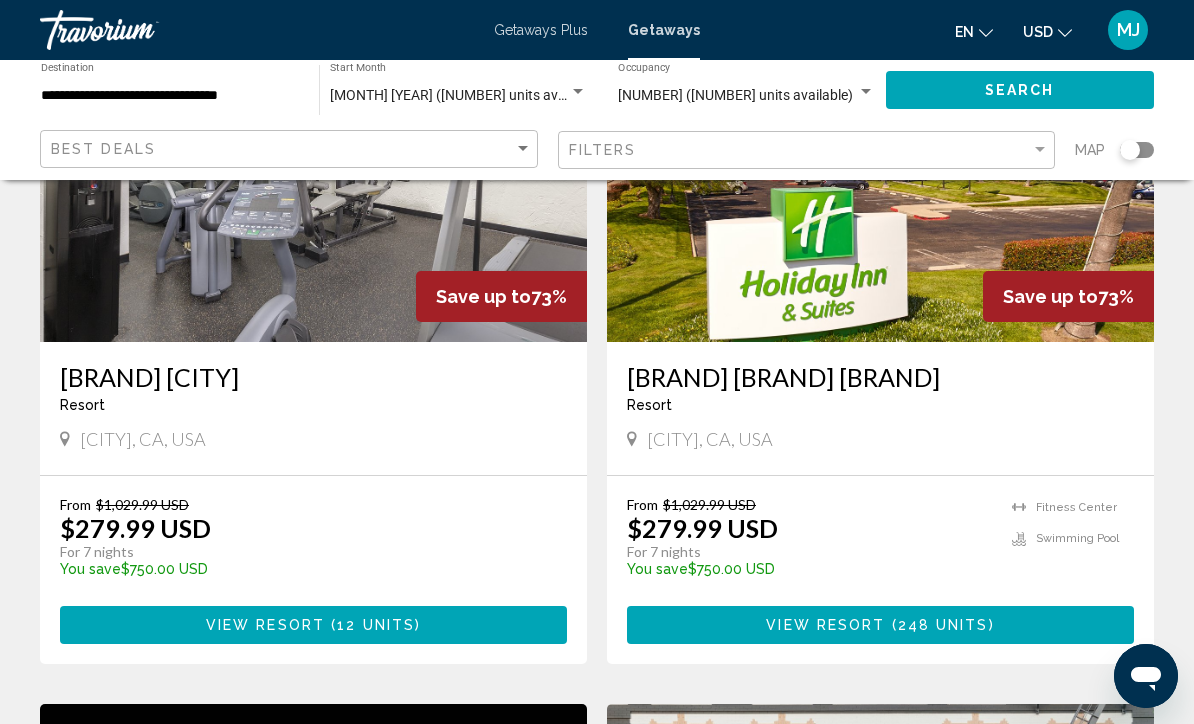click on "View Resort" at bounding box center (265, 626) 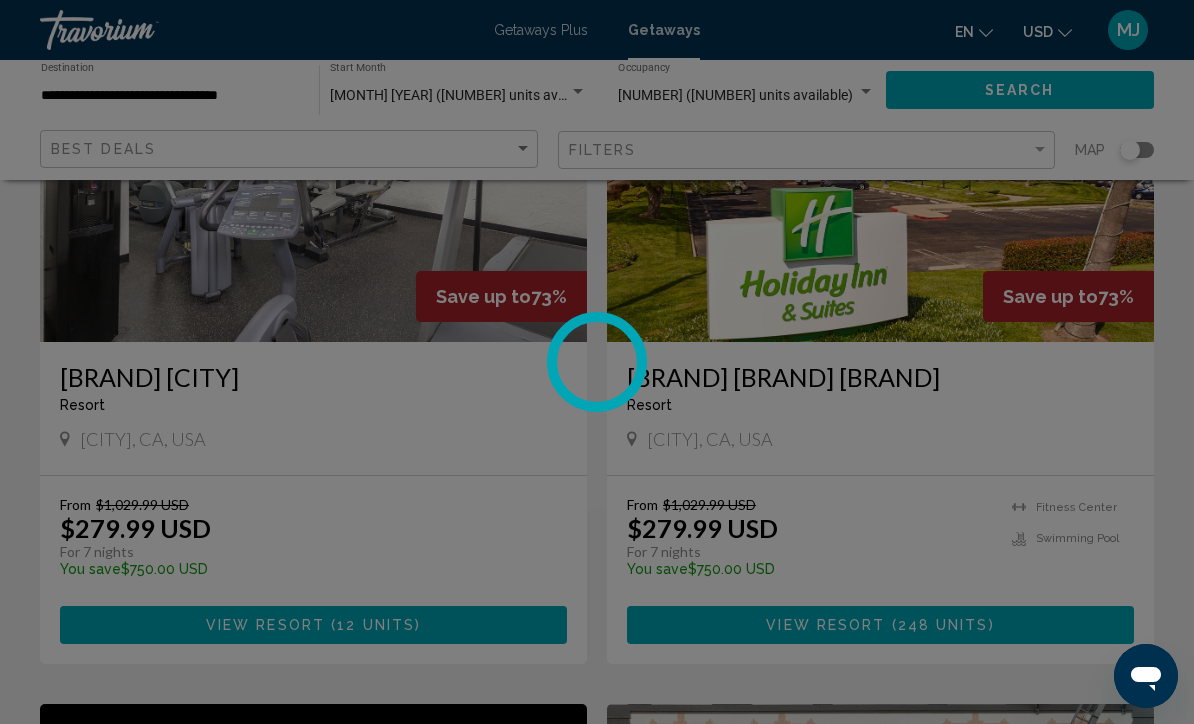 scroll, scrollTop: 0, scrollLeft: 0, axis: both 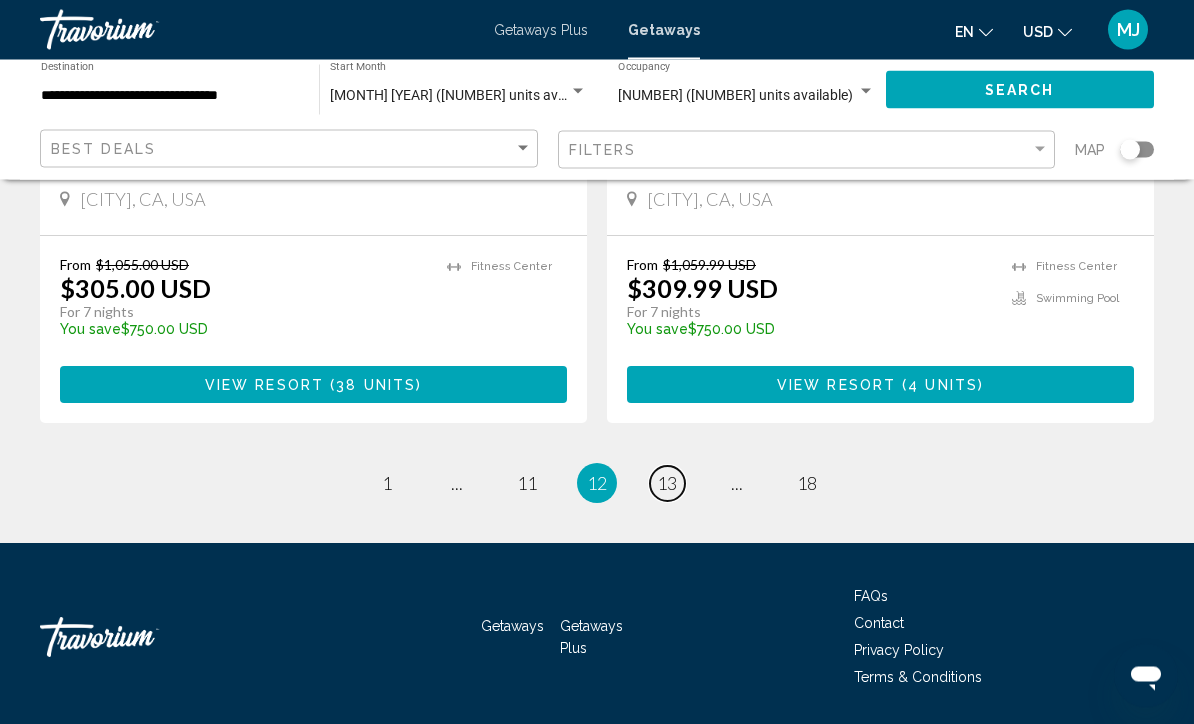 click on "13" at bounding box center (667, 484) 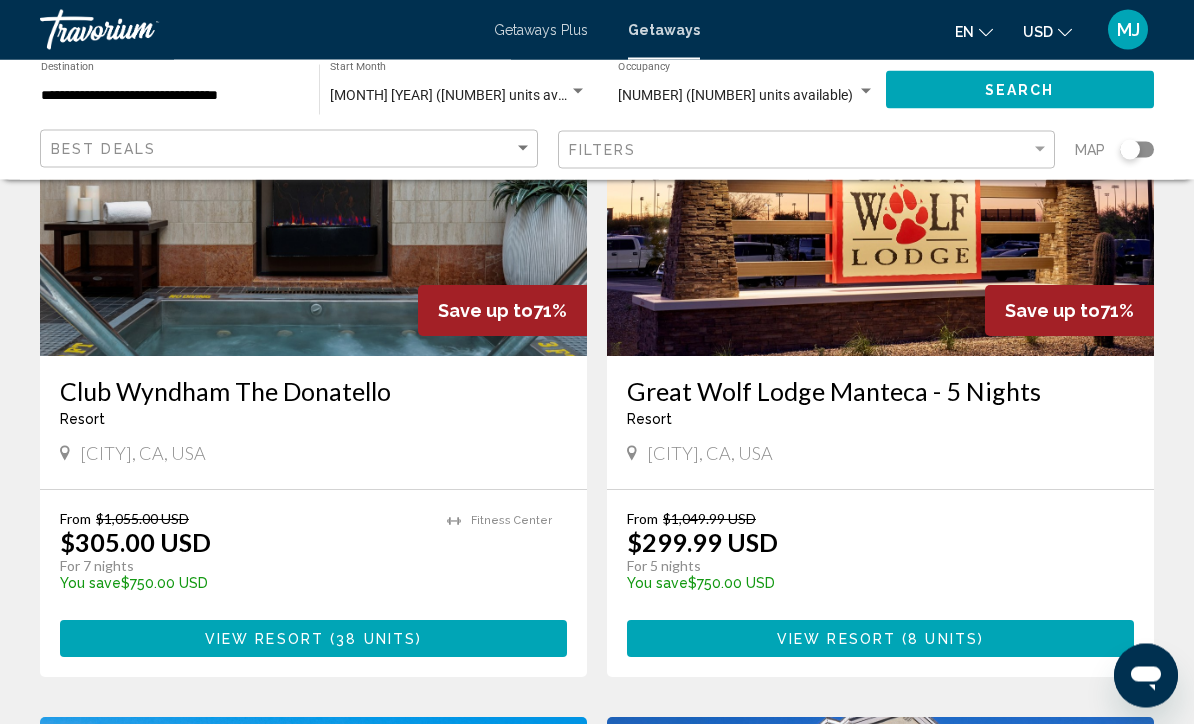 scroll, scrollTop: 236, scrollLeft: 0, axis: vertical 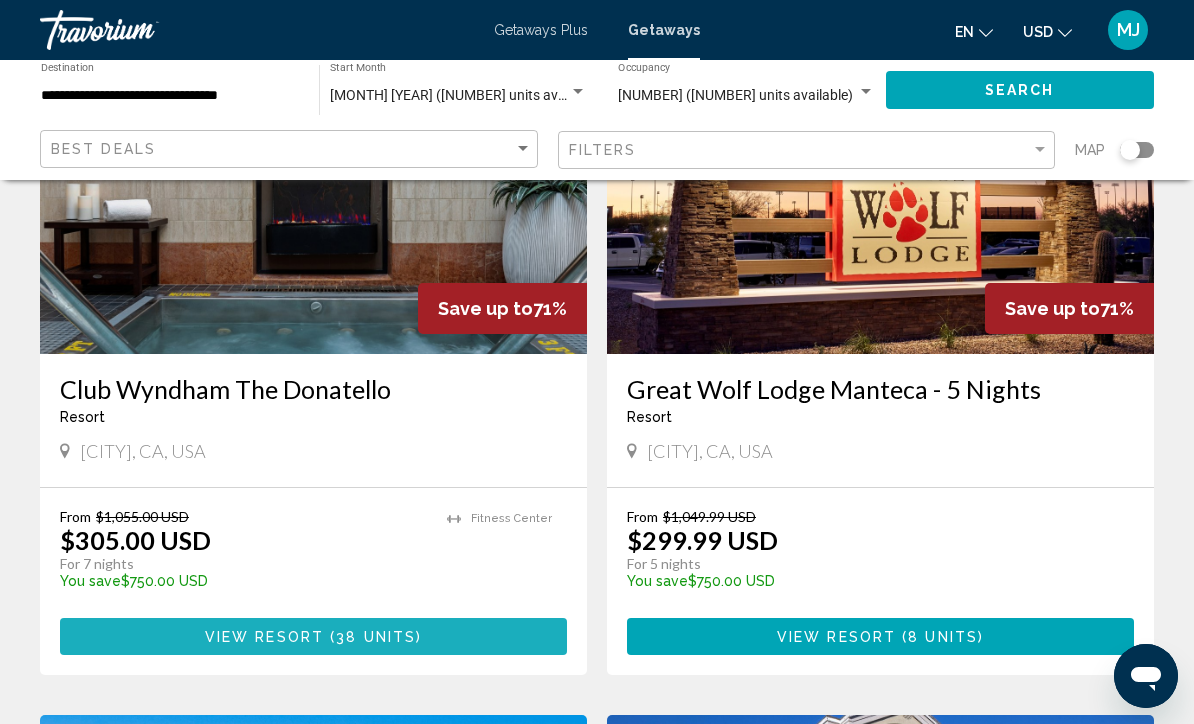 click on "38 units" at bounding box center (376, 637) 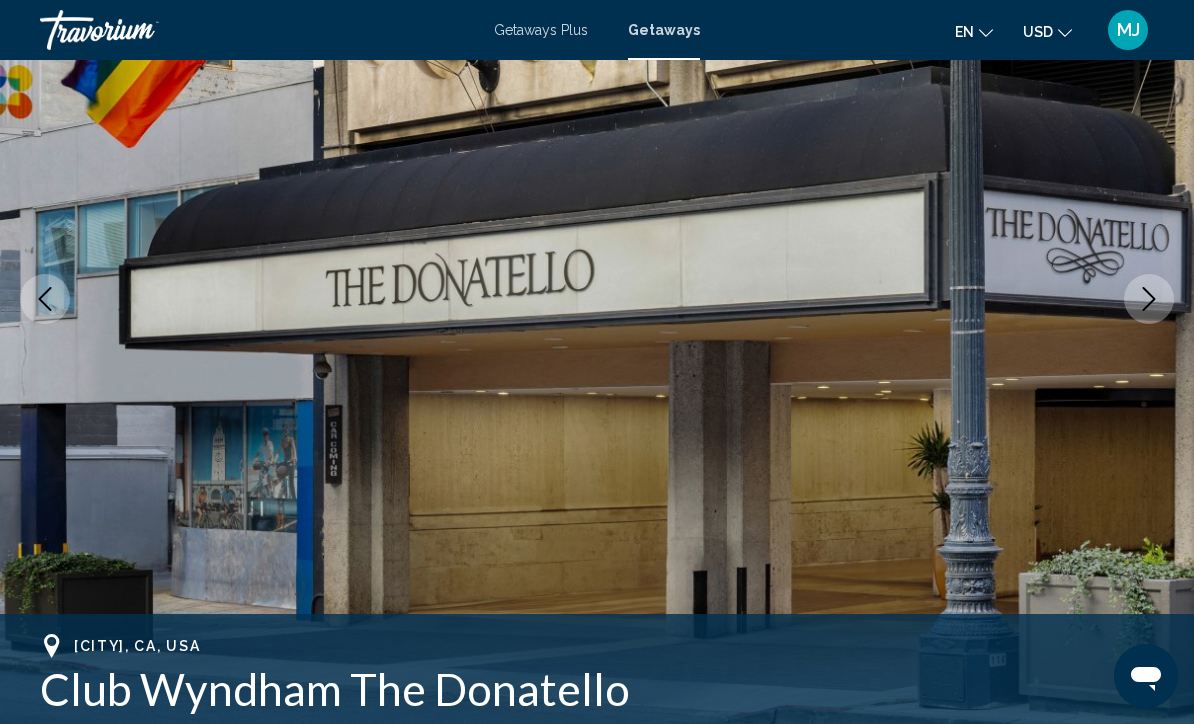 scroll, scrollTop: 0, scrollLeft: 0, axis: both 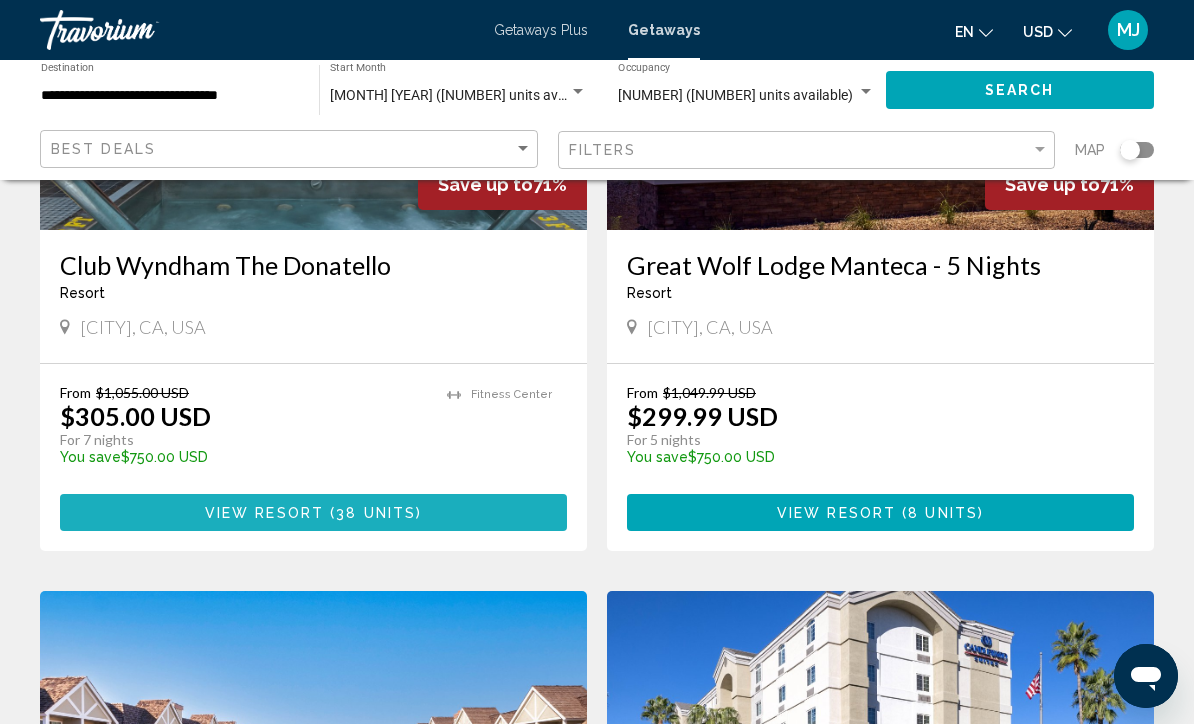 click on "View Resort" at bounding box center (264, 513) 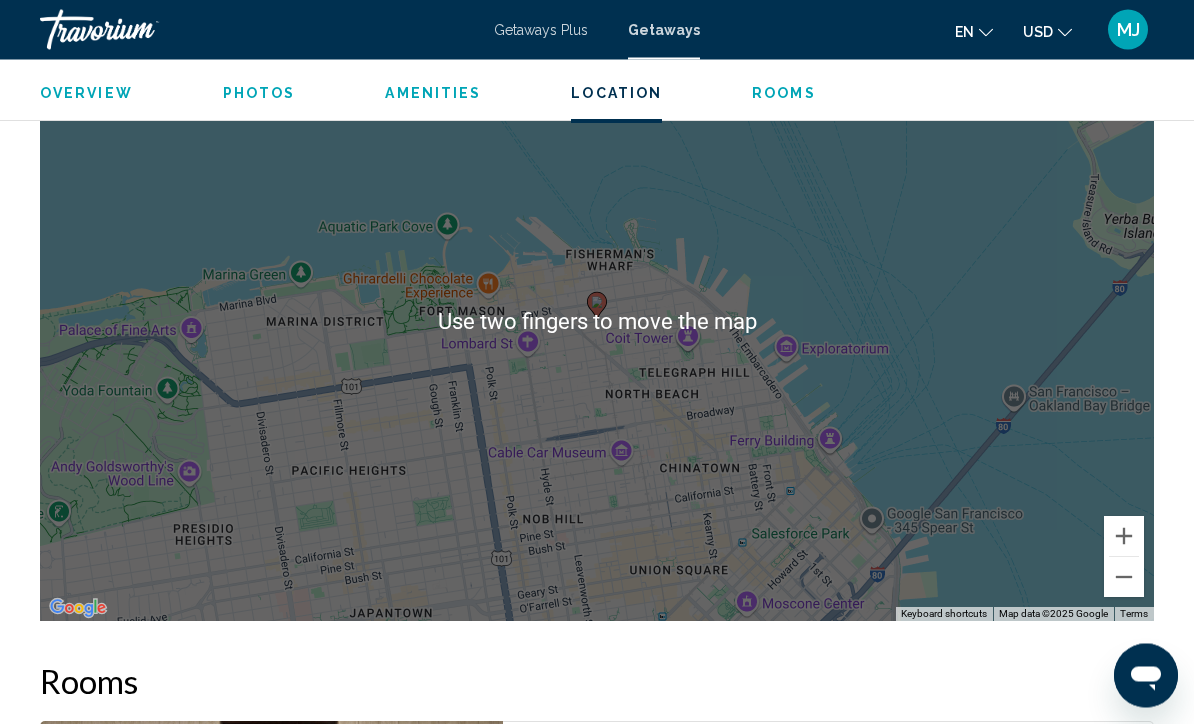 scroll, scrollTop: 2962, scrollLeft: 0, axis: vertical 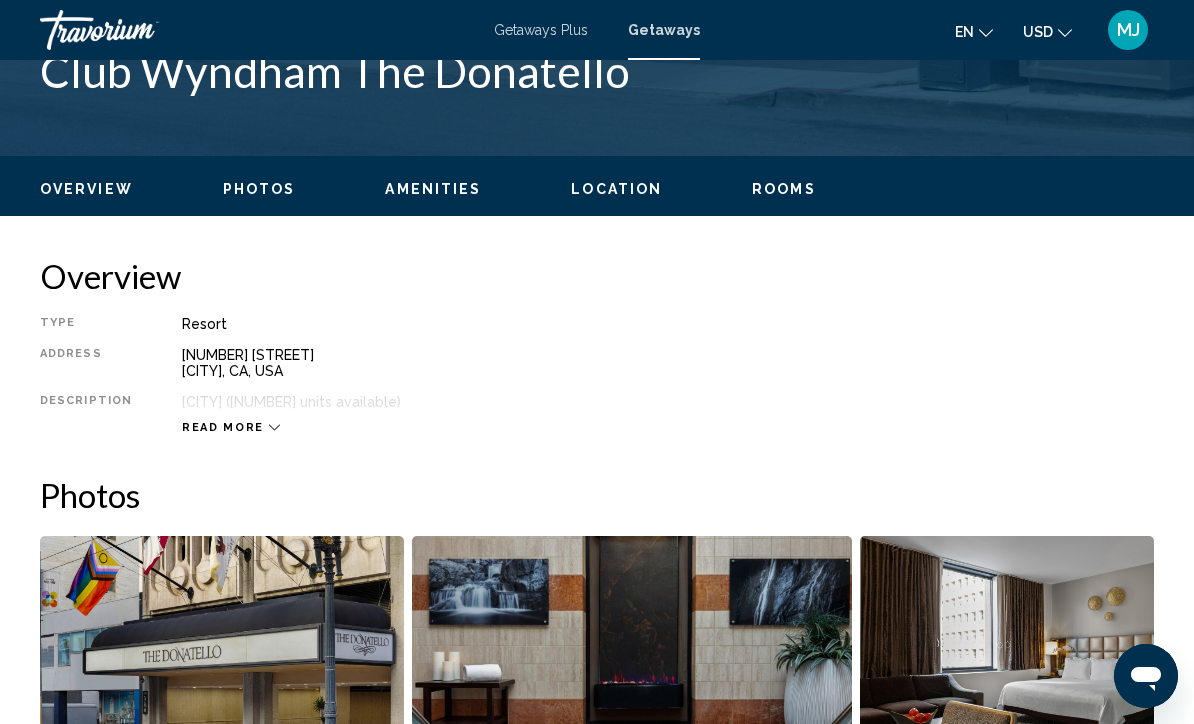 click on "Read more" at bounding box center [231, 427] 